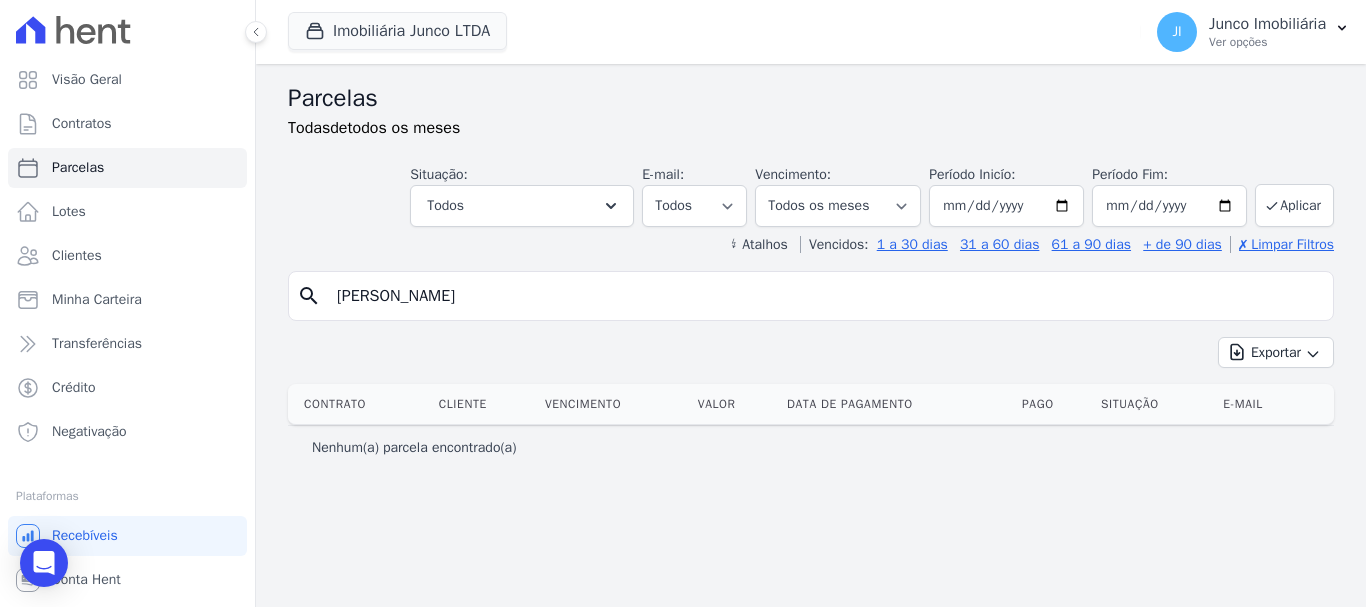 select 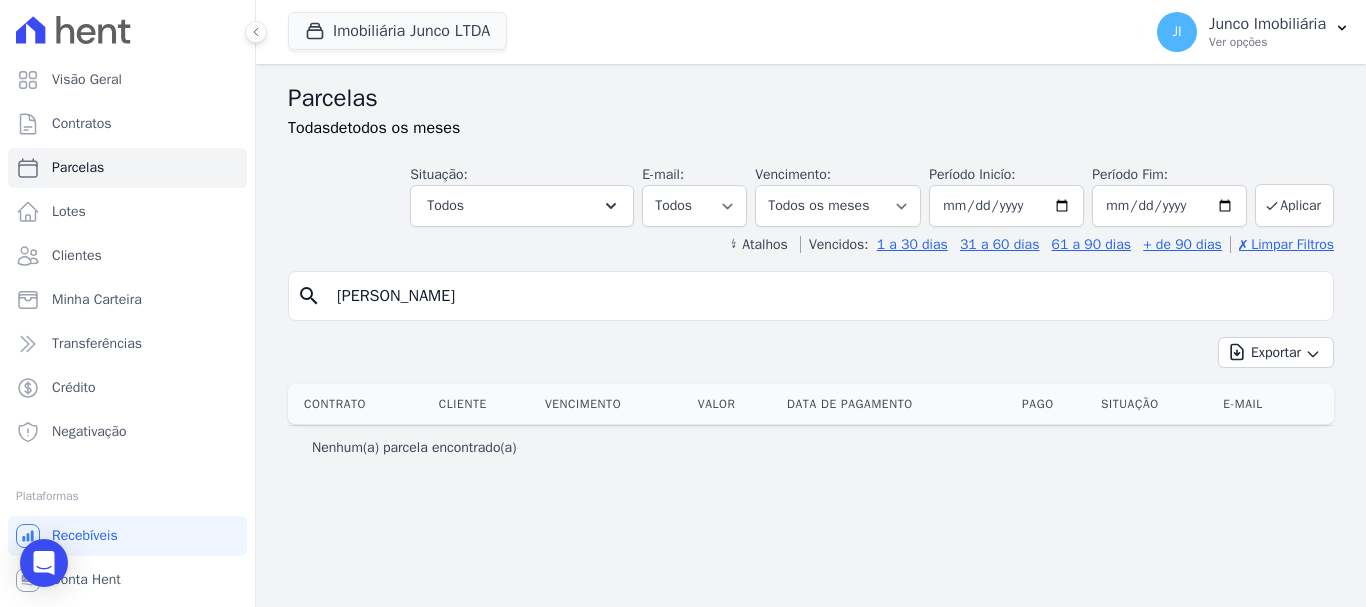 click on "[PERSON_NAME]" at bounding box center [825, 296] 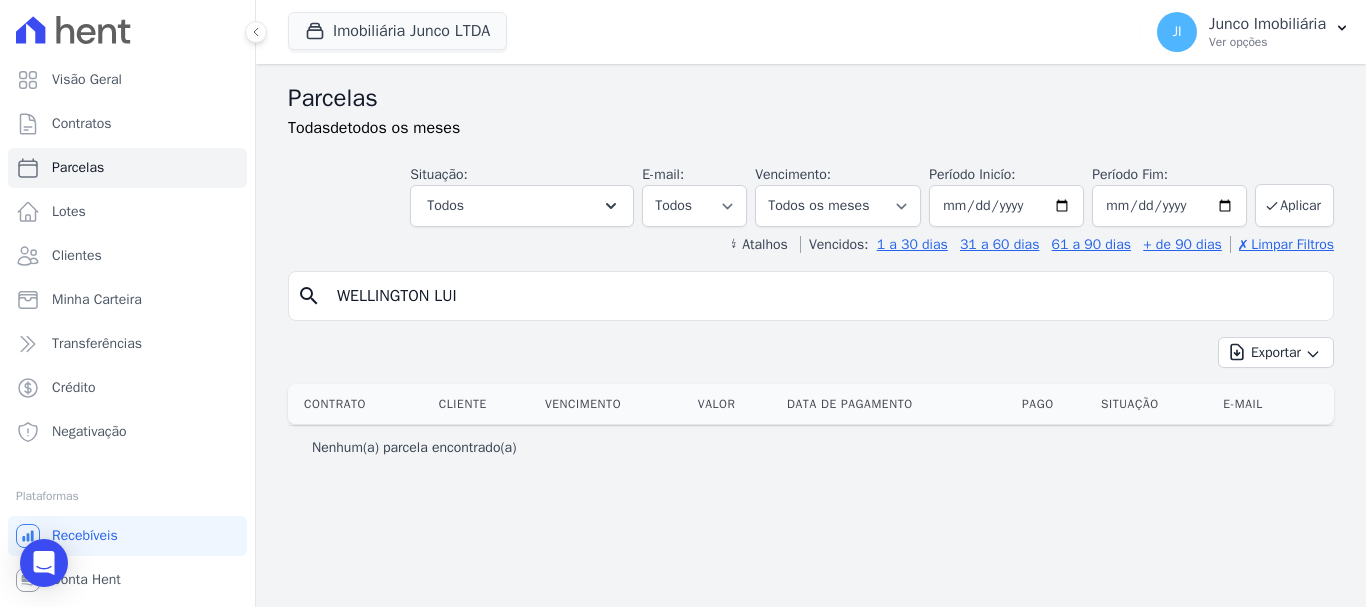 type on "[PERSON_NAME]" 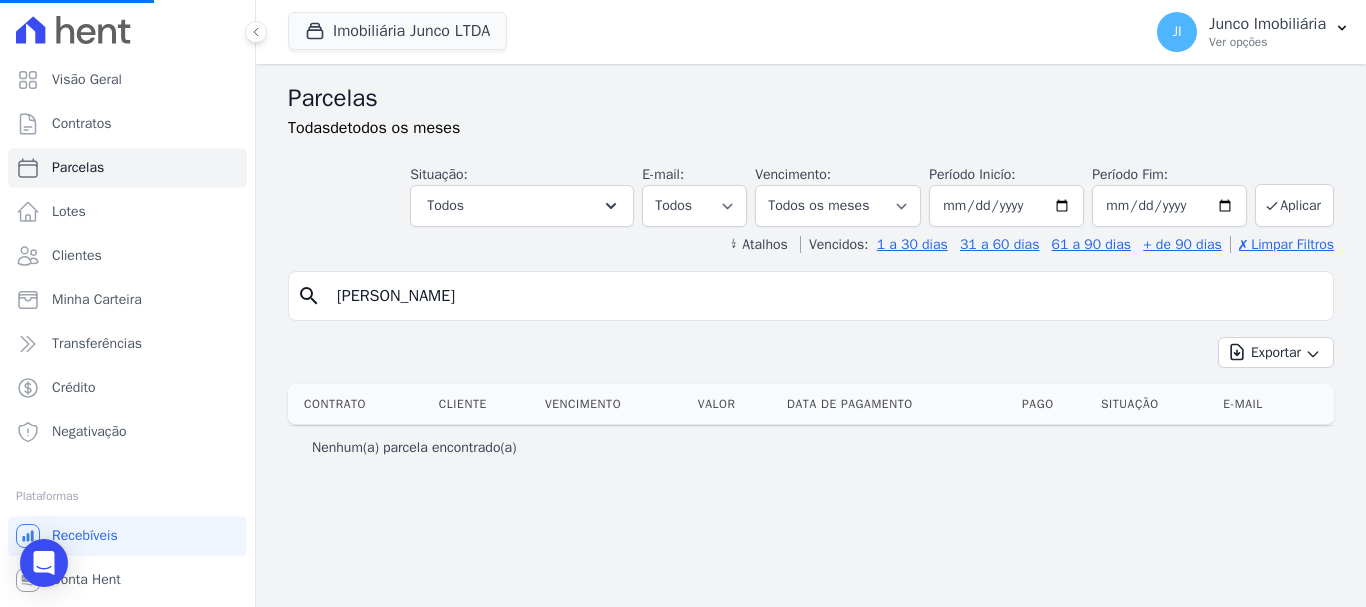 type 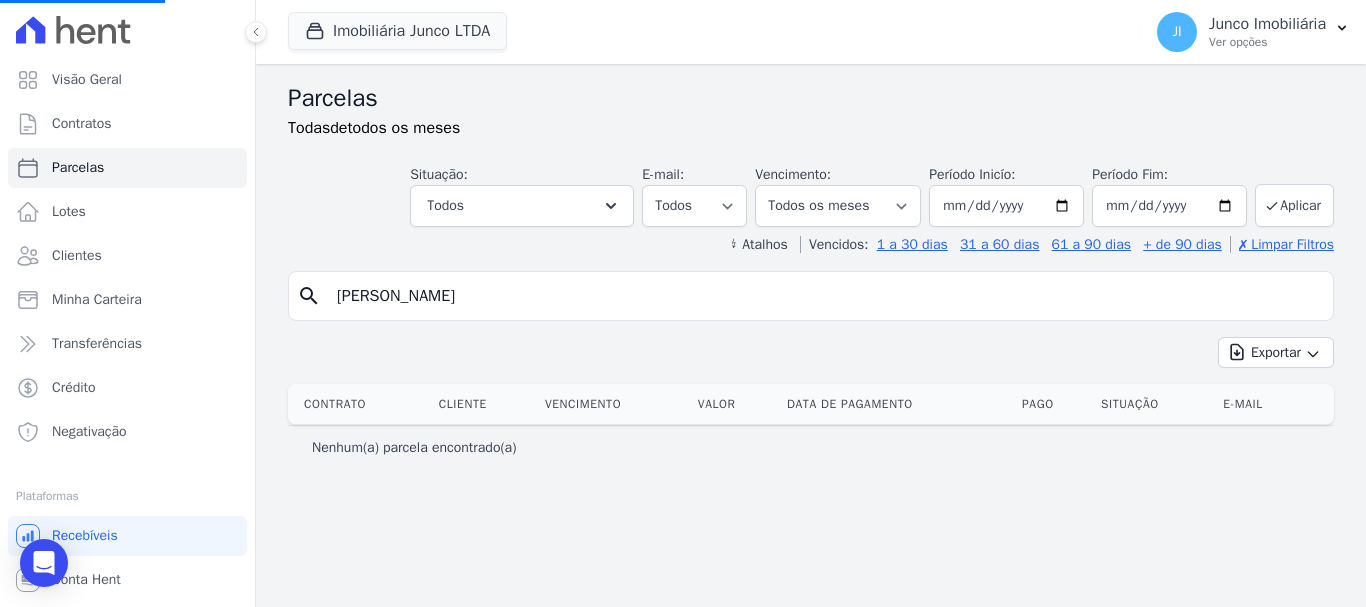click on "Exportar" at bounding box center [1276, 352] 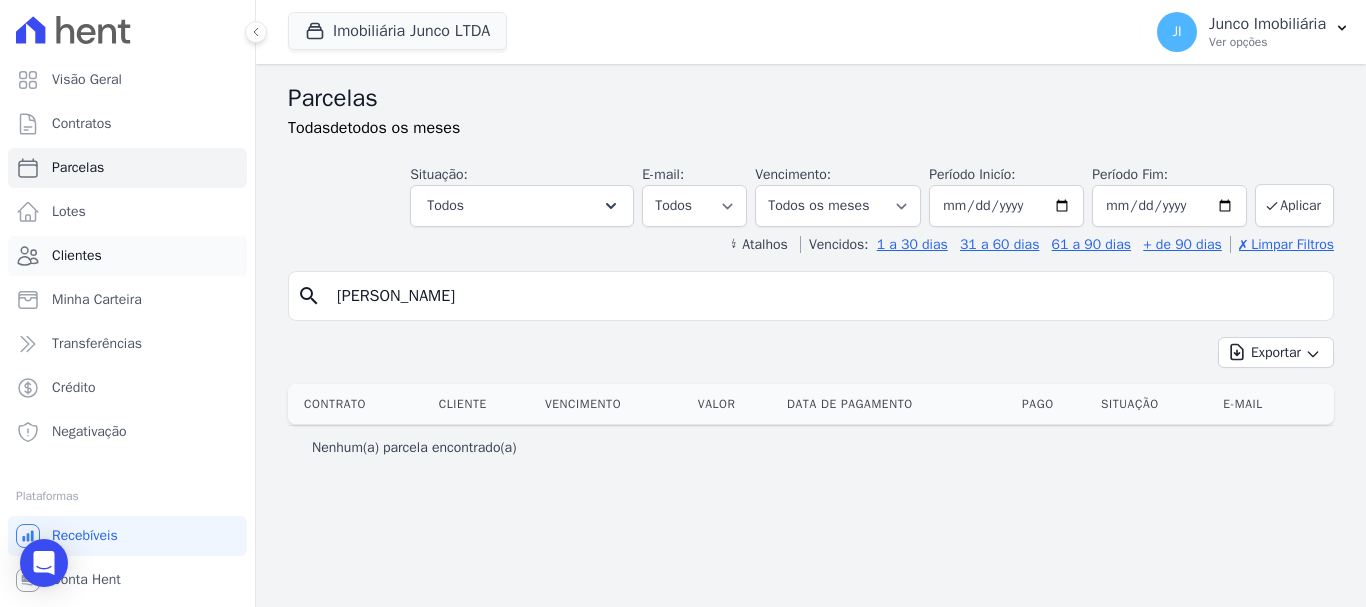 click on "Clientes" at bounding box center (77, 256) 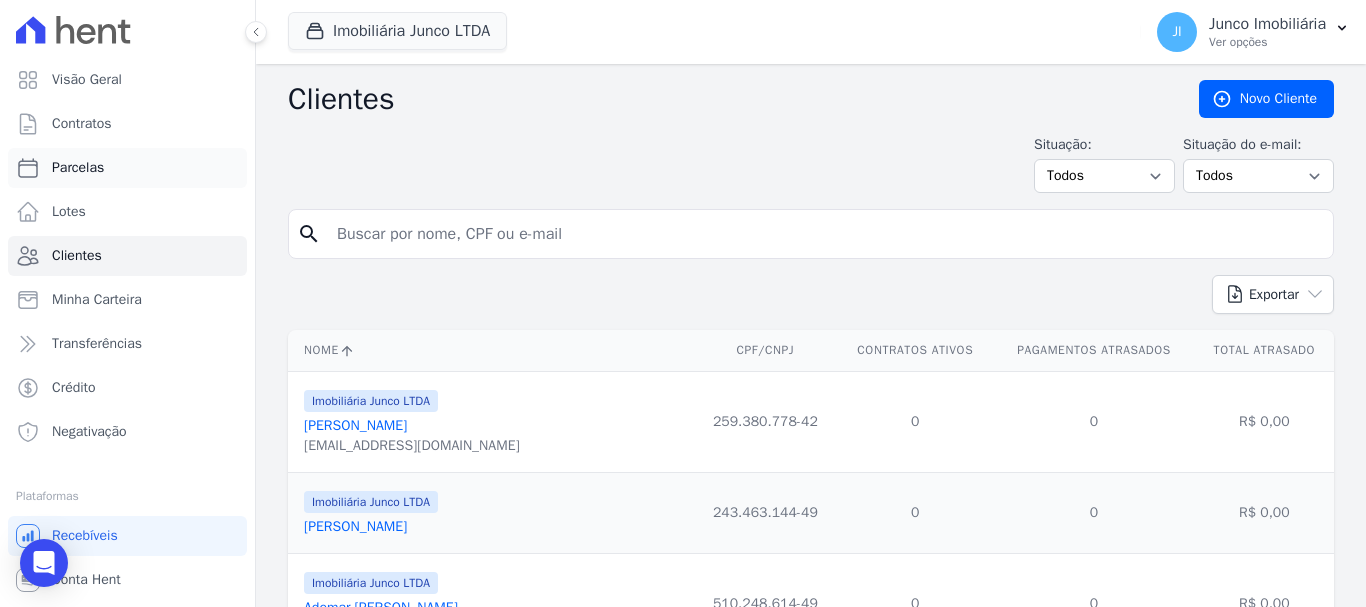 click on "Parcelas" at bounding box center [78, 168] 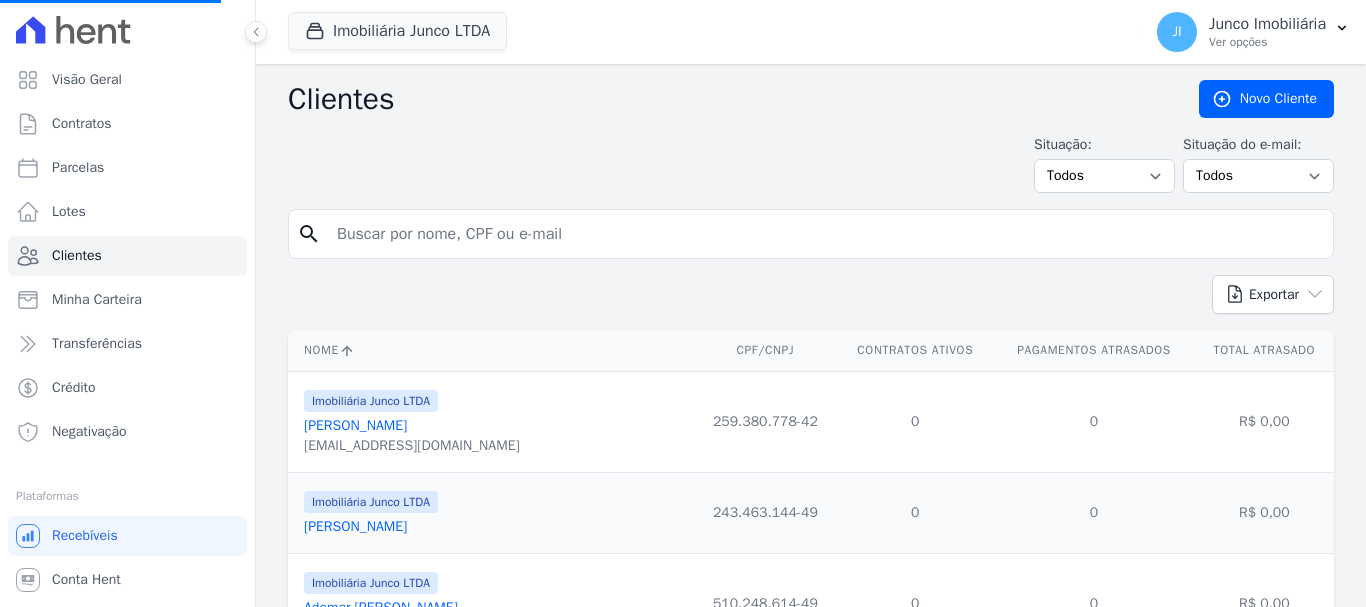 select 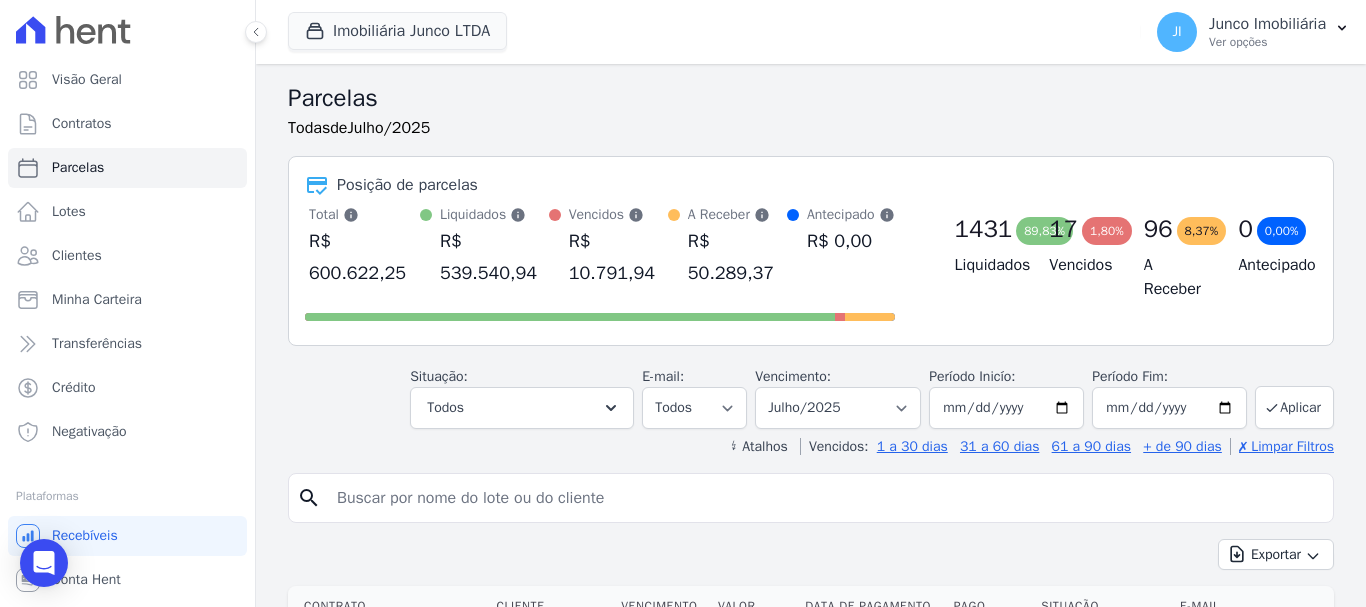 click at bounding box center (825, 498) 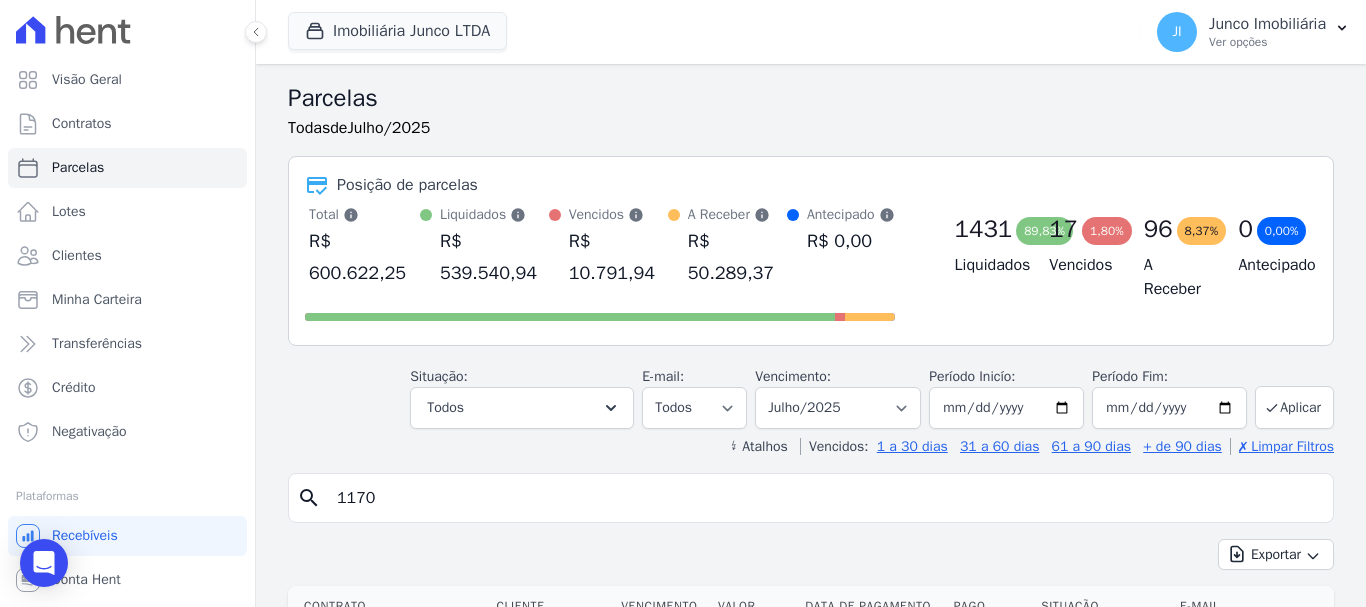 type on "1170" 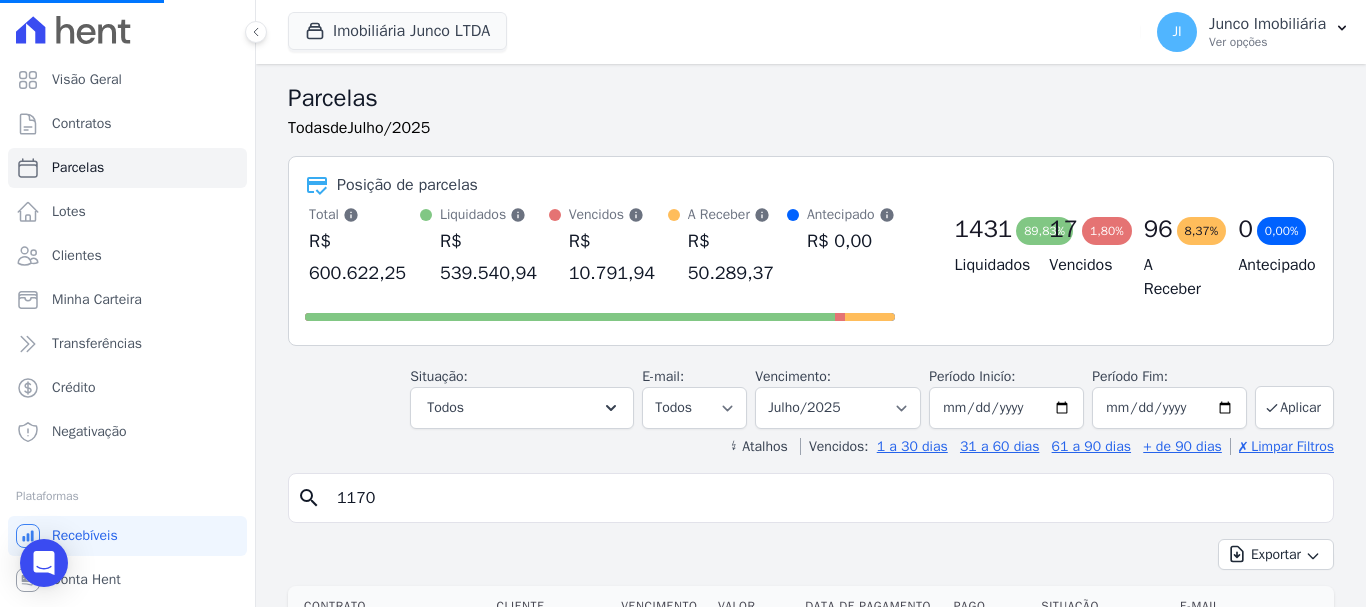 select 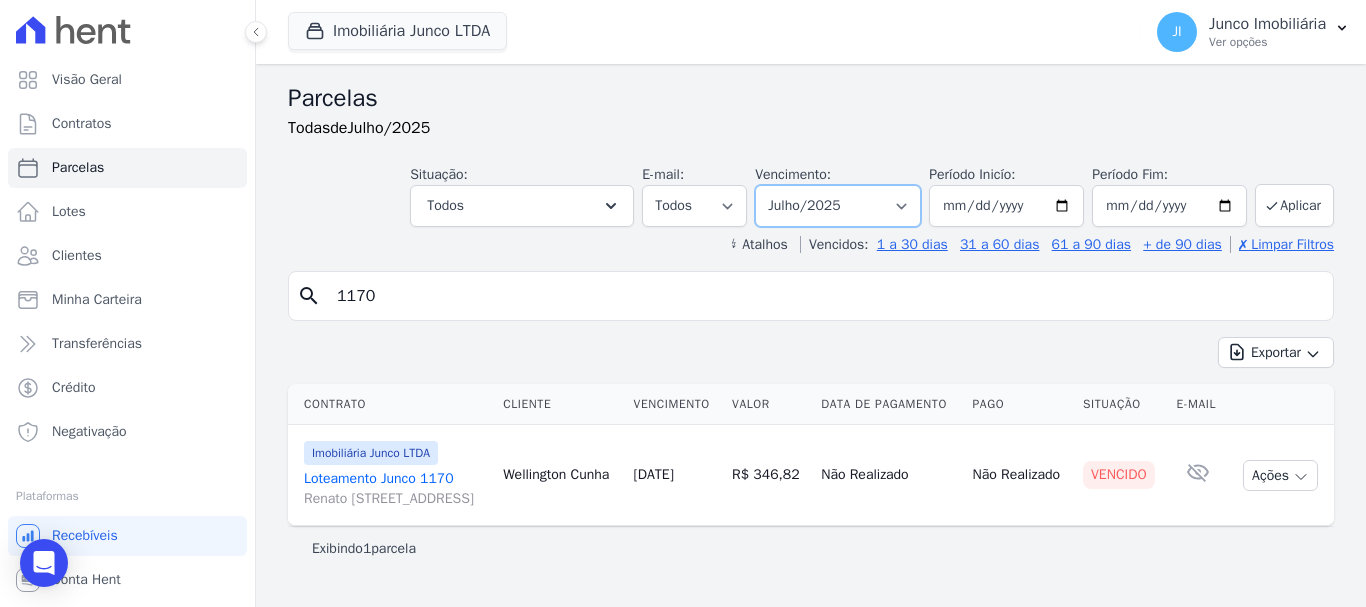 click on "Filtrar por período
────────
Todos os meses
Fevereiro/2020
Março/2020
Abril/2020
Maio/2020
Junho/2020
Julho/2020
Agosto/2020
Setembro/2020
Outubro/2020
Novembro/2020
Dezembro/2020
Janeiro/2021
Fevereiro/2021
Março/2021
Abril/2021
Maio/2021
Junho/2021
Julho/2021
Agosto/2021
Setembro/2021
Outubro/2021
Novembro/2021
Dezembro/2021
Janeiro/2022
Fevereiro/2022
Março/2022
Abril/2022
Maio/2022
Junho/2022
Julho/2022
Agosto/2022
Setembro/2022
Outubro/2022
Novembro/2022
Dezembro/2022
Janeiro/2023
Fevereiro/2023
Março/2023
Abril/2023
Maio/2023
Junho/2023
Julho/2023
Agosto/2023
Setembro/2023
Outubro/2023
Novembro/2023
Dezembro/2023
Janeiro/2024
Fevereiro/2024
Março/2024
Abril/2024
Maio/2024
Junho/2024
Julho/2024
Agosto/2024
Setembro/2024
Outubro/2024
Novembro/2024
Dezembro/2024
Janeiro/2025
Fevereiro/2025
Março/2025
Abril/2025
Maio/2025
Junho/2025" at bounding box center (838, 206) 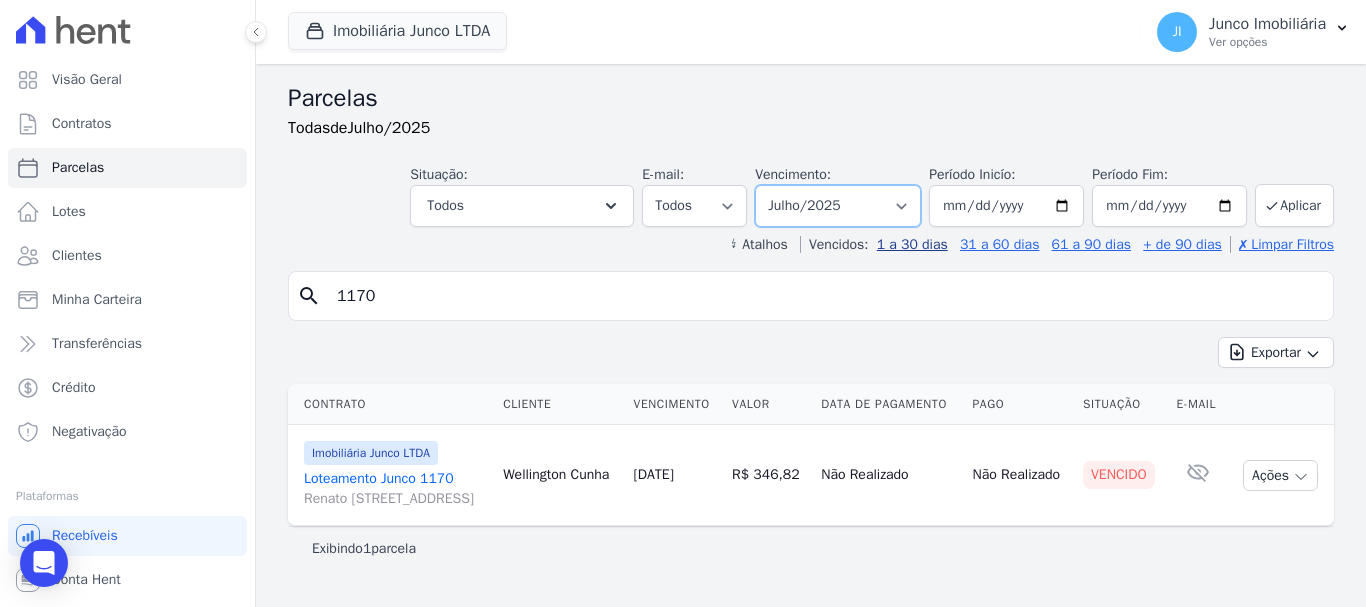 select on "all" 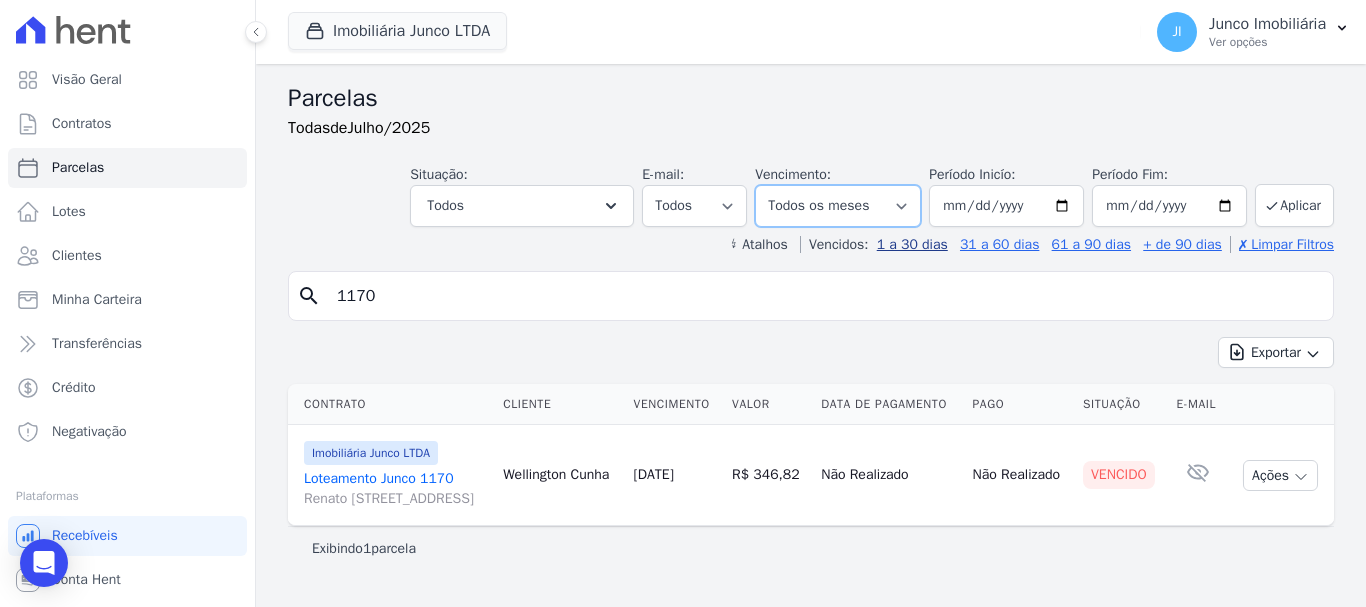 click on "Filtrar por período
────────
Todos os meses
Fevereiro/2020
Março/2020
Abril/2020
Maio/2020
Junho/2020
Julho/2020
Agosto/2020
Setembro/2020
Outubro/2020
Novembro/2020
Dezembro/2020
Janeiro/2021
Fevereiro/2021
Março/2021
Abril/2021
Maio/2021
Junho/2021
Julho/2021
Agosto/2021
Setembro/2021
Outubro/2021
Novembro/2021
Dezembro/2021
Janeiro/2022
Fevereiro/2022
Março/2022
Abril/2022
Maio/2022
Junho/2022
Julho/2022
Agosto/2022
Setembro/2022
Outubro/2022
Novembro/2022
Dezembro/2022
Janeiro/2023
Fevereiro/2023
Março/2023
Abril/2023
Maio/2023
Junho/2023
Julho/2023
Agosto/2023
Setembro/2023
Outubro/2023
Novembro/2023
Dezembro/2023
Janeiro/2024
Fevereiro/2024
Março/2024
Abril/2024
Maio/2024
Junho/2024
Julho/2024
Agosto/2024
Setembro/2024
Outubro/2024
Novembro/2024
Dezembro/2024
Janeiro/2025
Fevereiro/2025
Março/2025
Abril/2025
Maio/2025
Junho/2025" at bounding box center [838, 206] 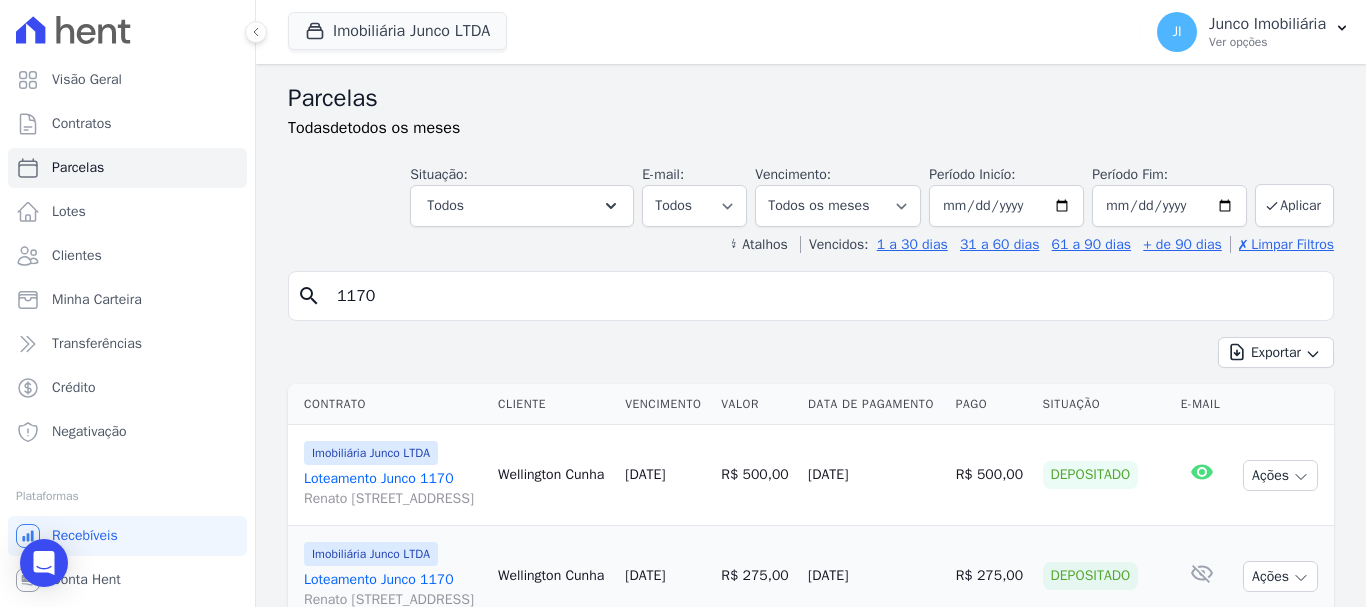 select 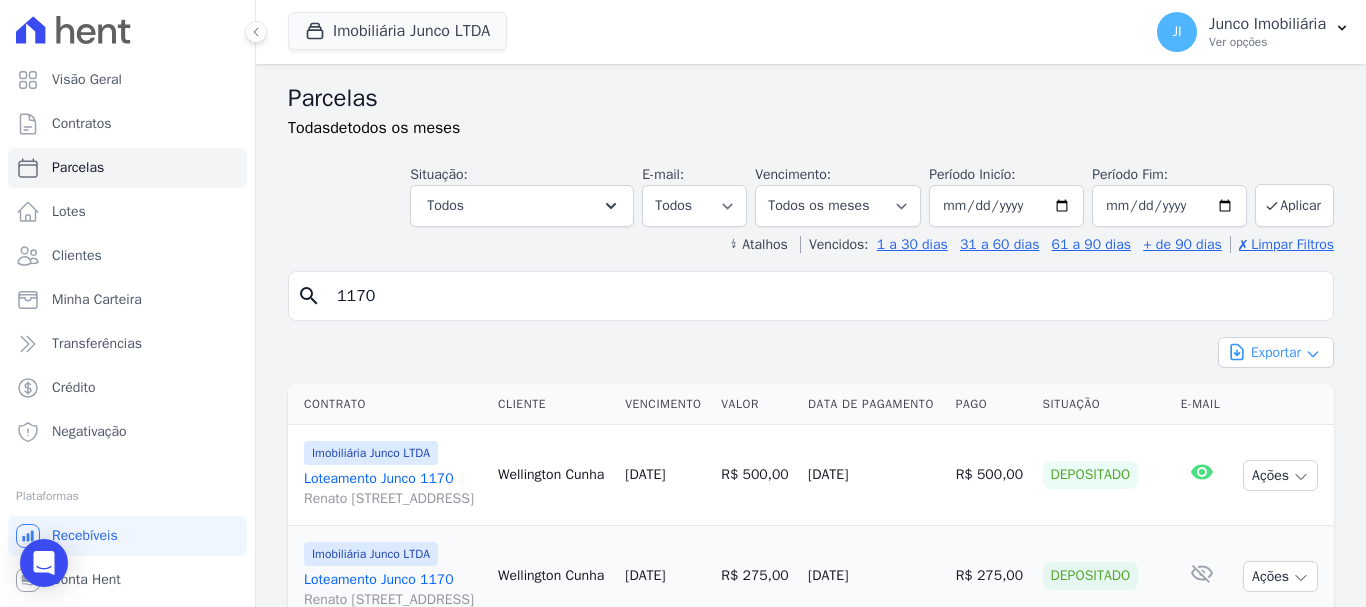 click 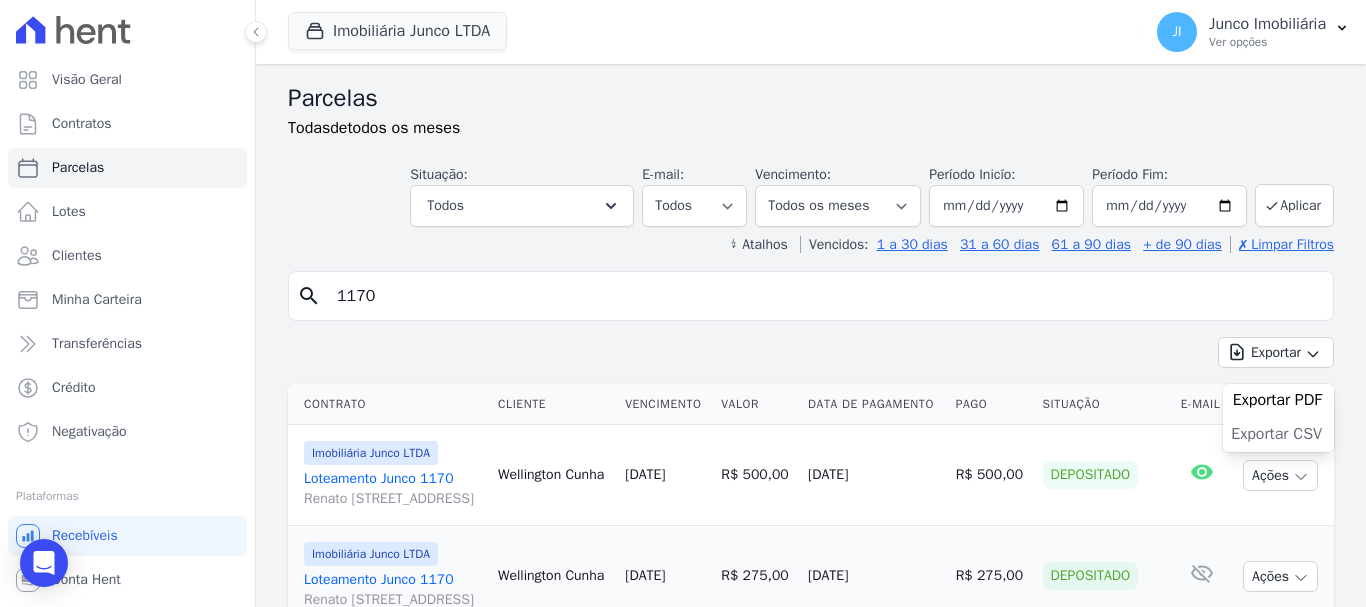click on "Exportar CSV" at bounding box center (1276, 434) 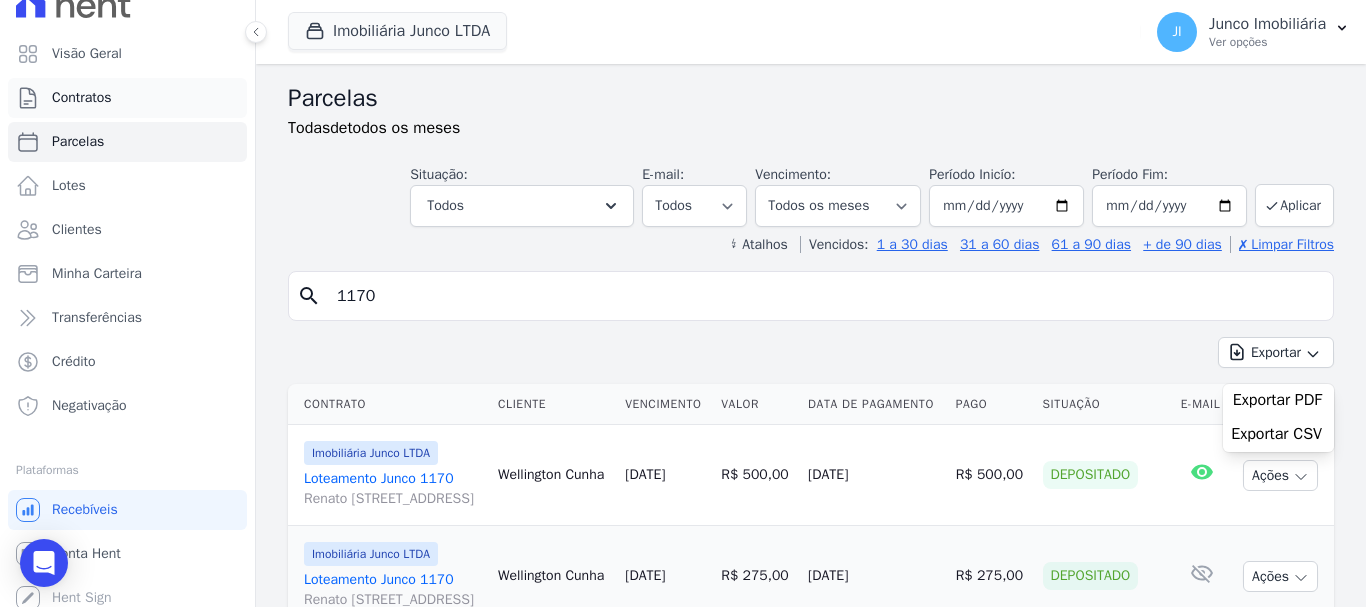 scroll, scrollTop: 37, scrollLeft: 0, axis: vertical 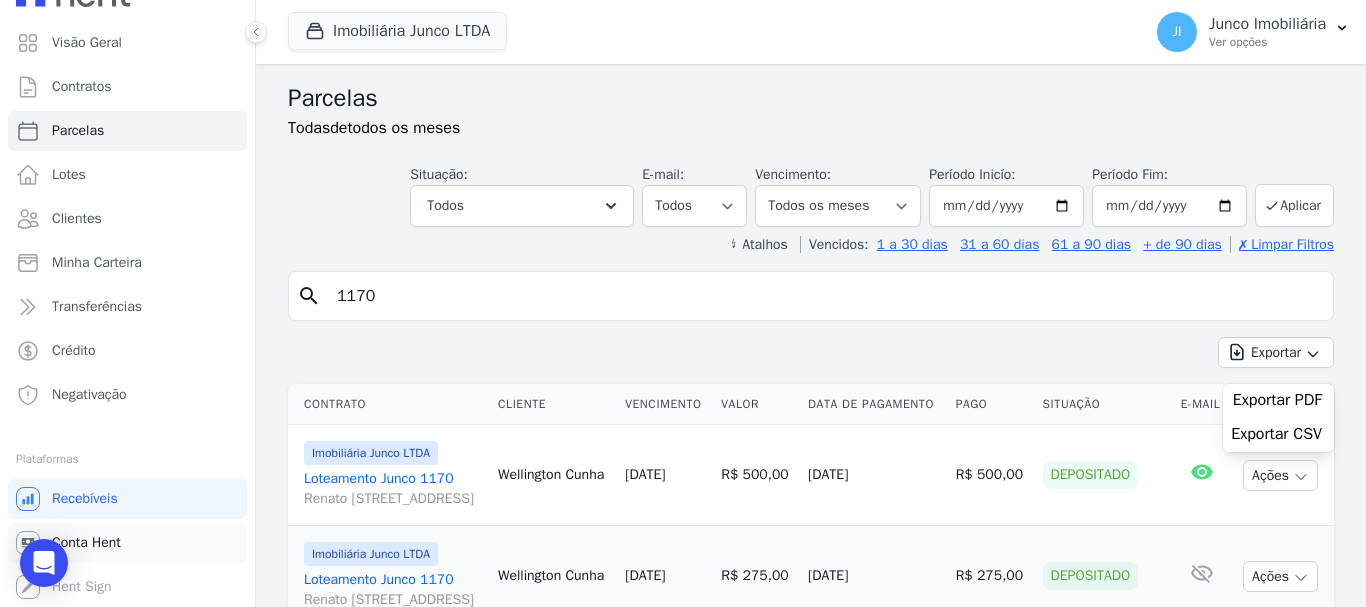 click on "Conta Hent" at bounding box center (86, 543) 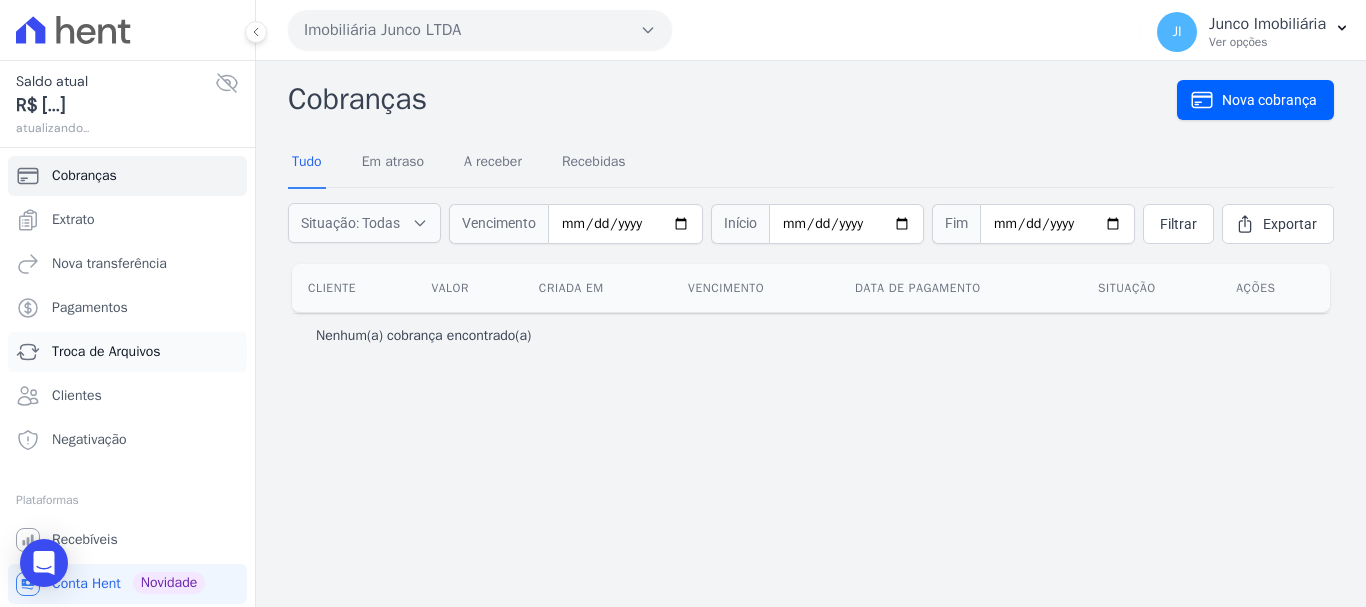 click on "Troca de Arquivos" at bounding box center [106, 352] 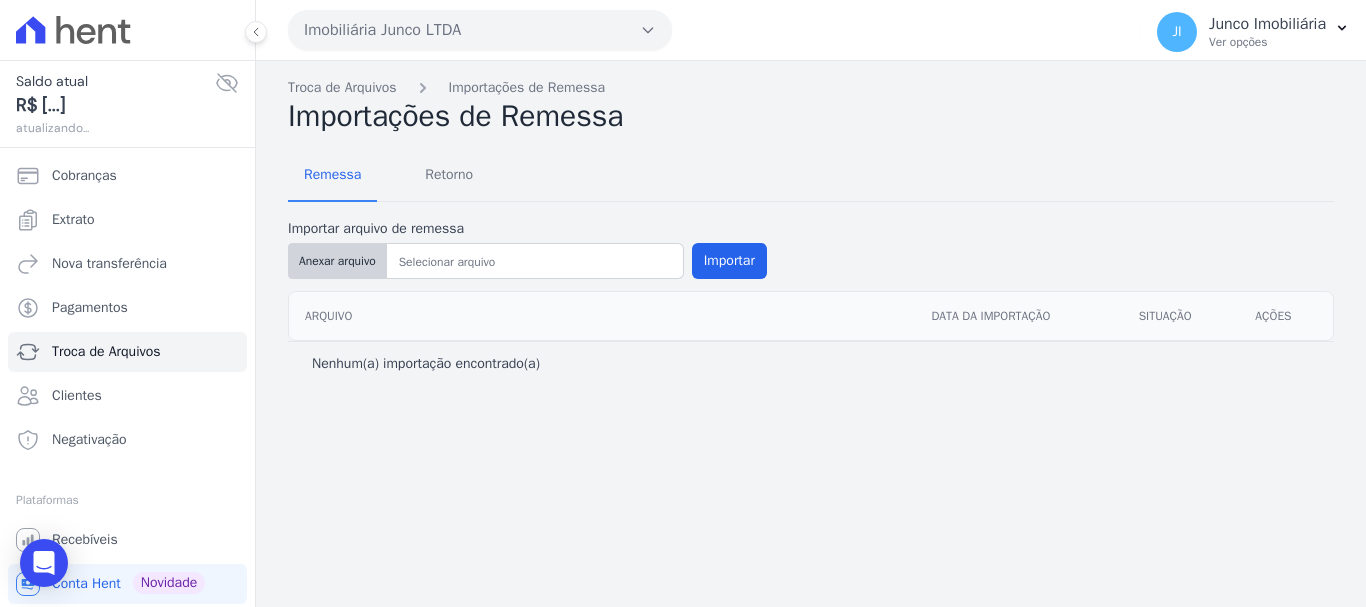 click on "Anexar arquivo" at bounding box center (337, 261) 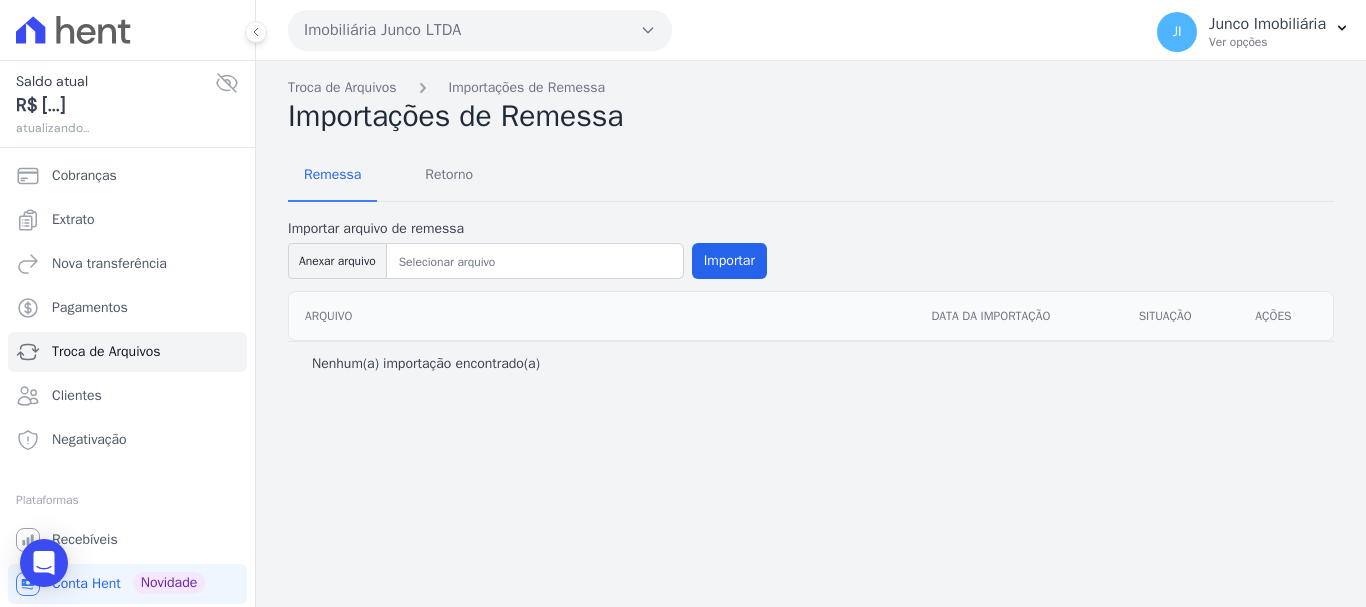 click 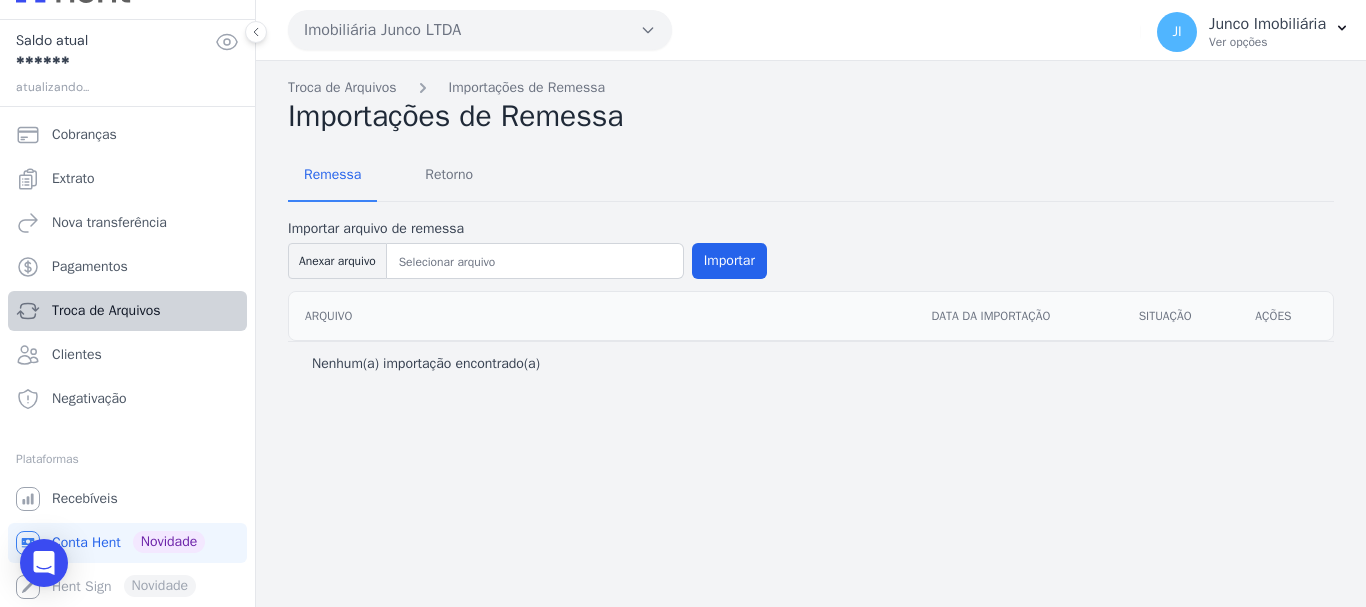 scroll, scrollTop: 0, scrollLeft: 0, axis: both 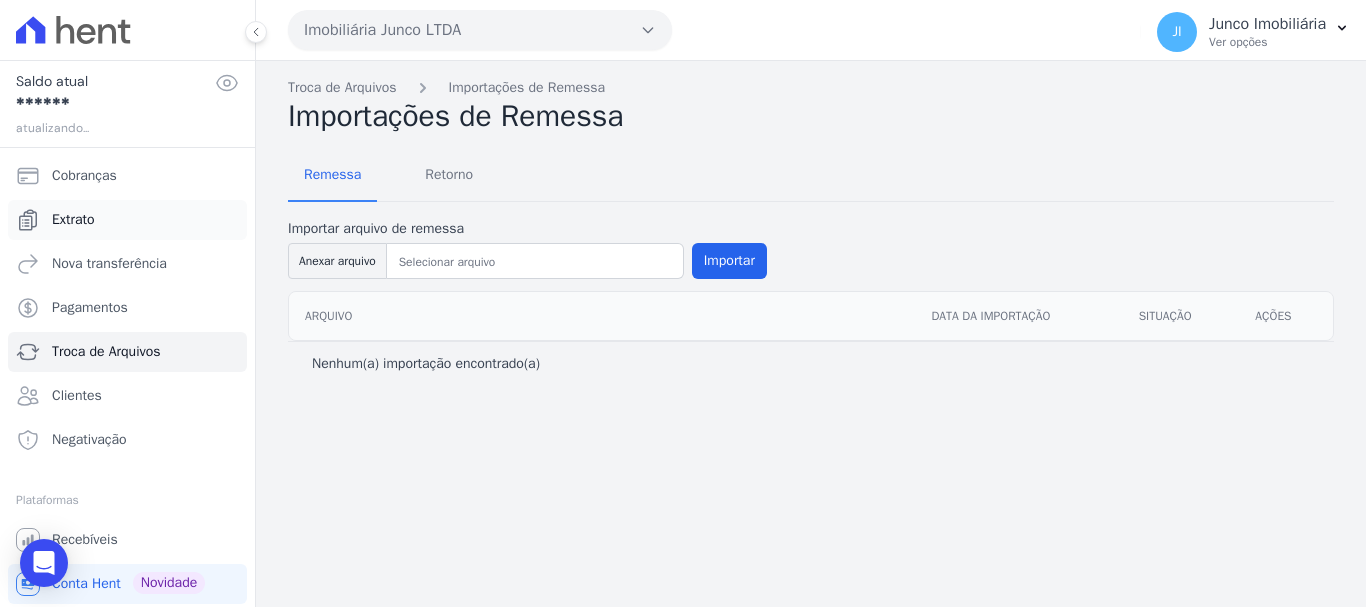 click on "Extrato" at bounding box center (73, 220) 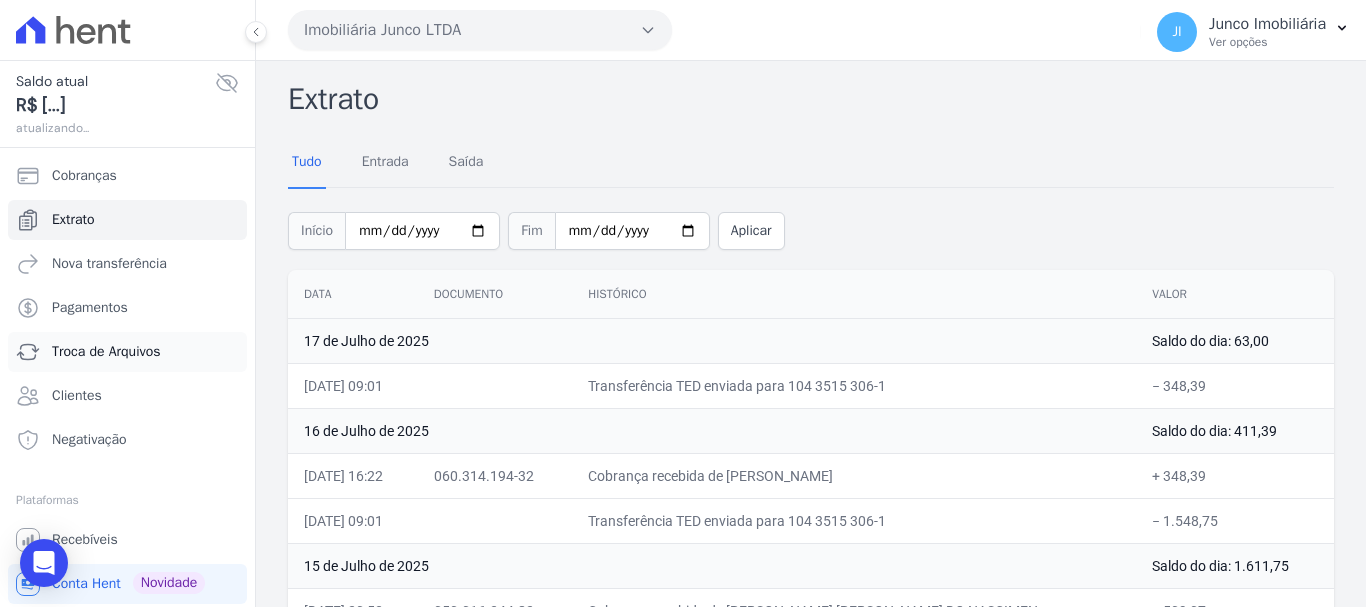 click on "Troca de Arquivos" at bounding box center (106, 352) 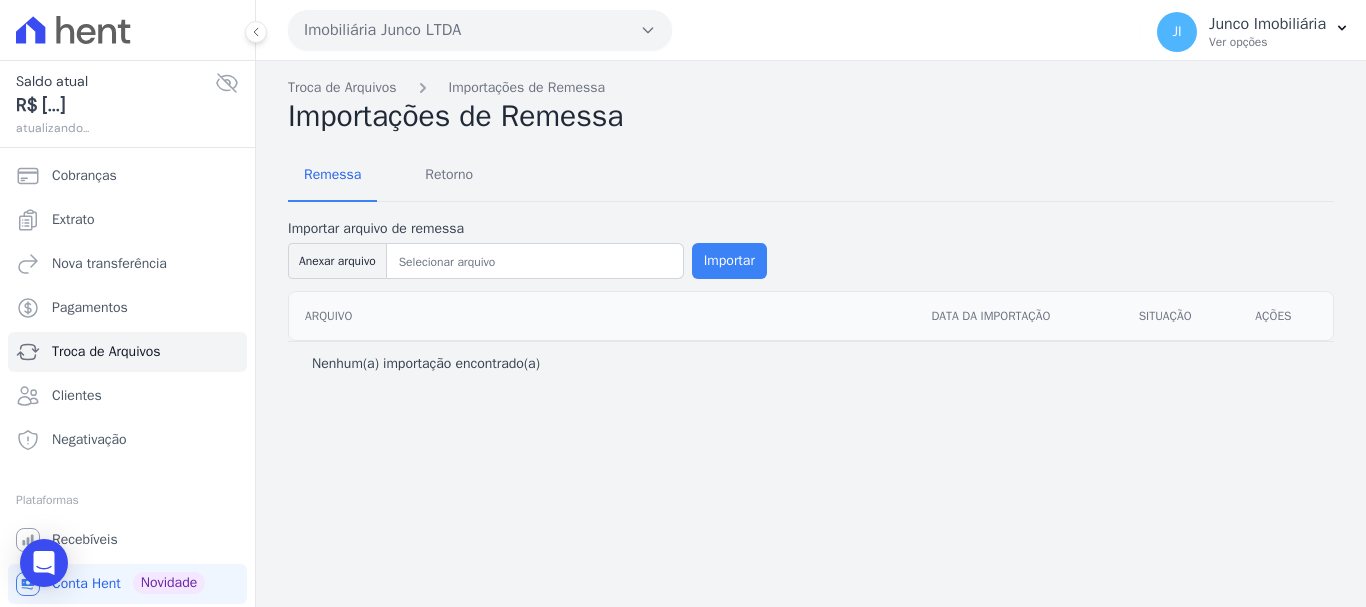 click on "Importar" at bounding box center (729, 261) 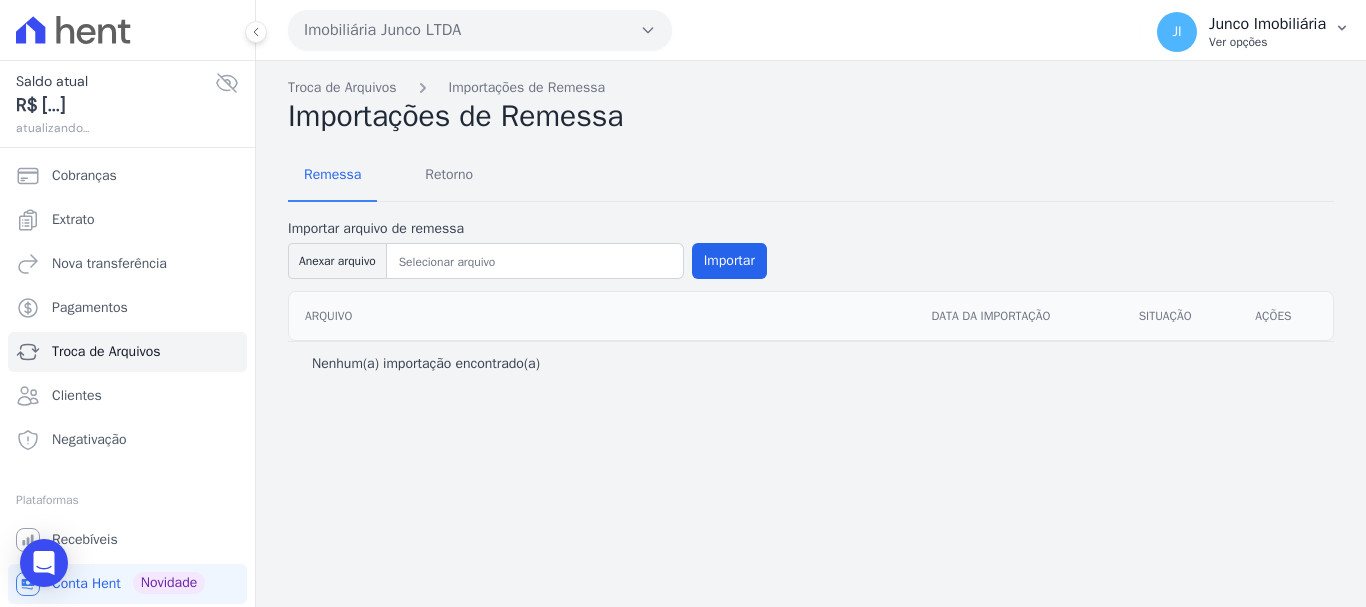 click 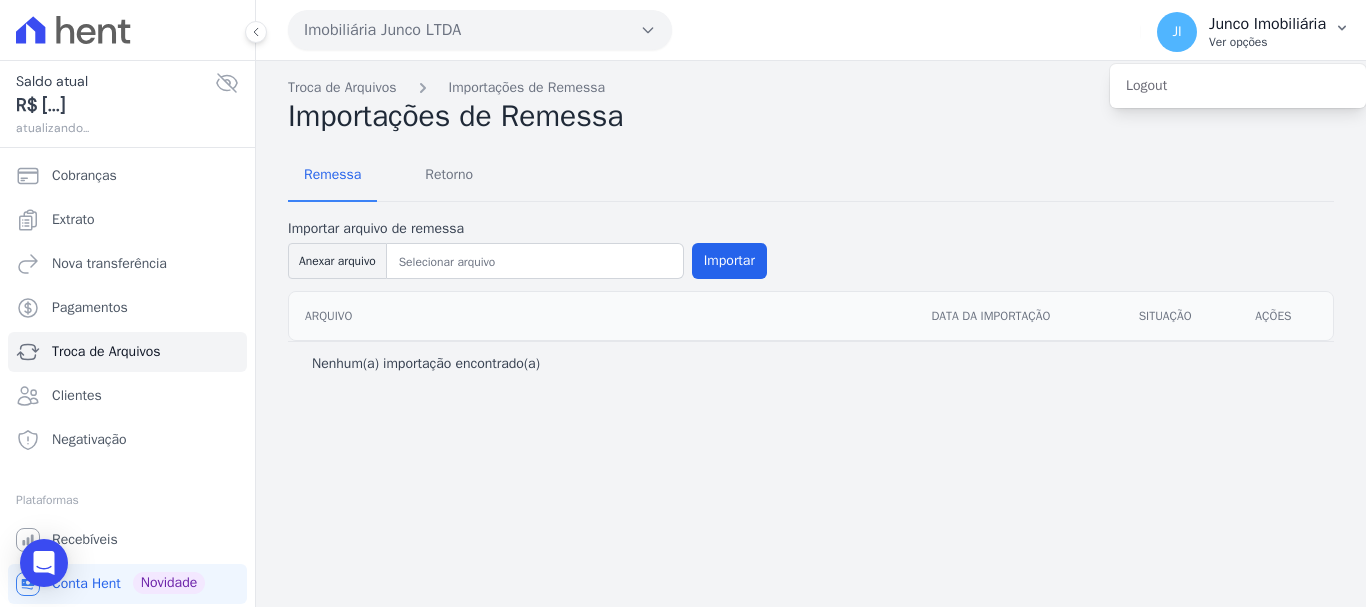 click 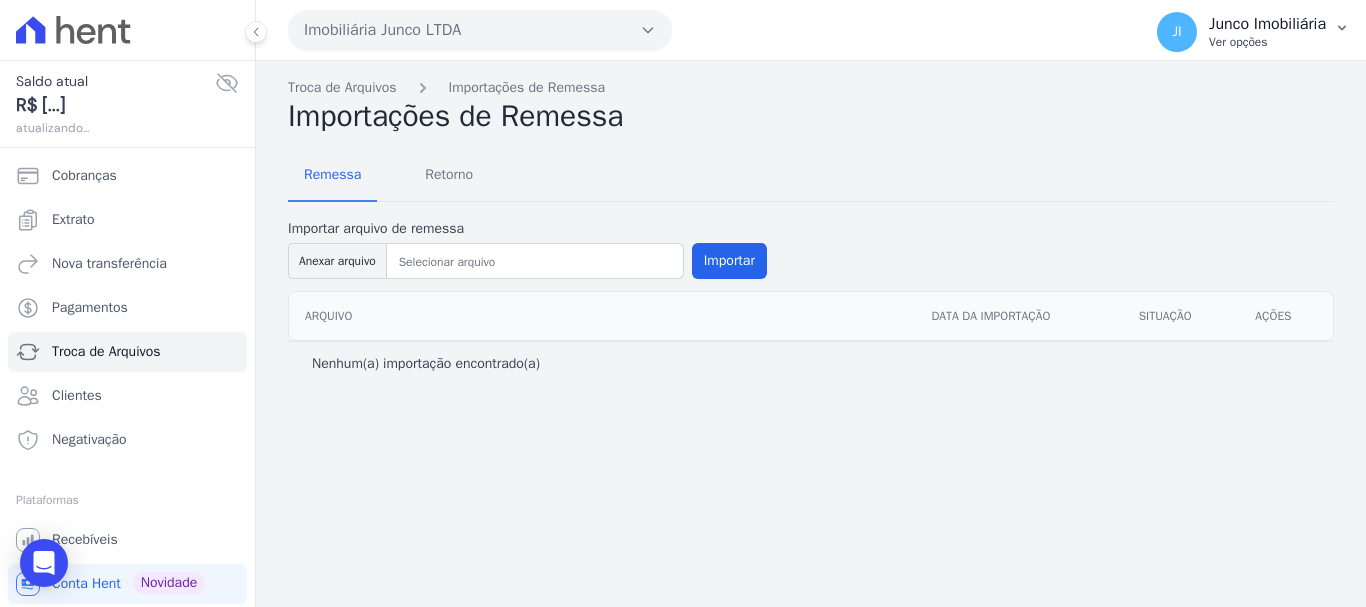 click on "Ver opções" at bounding box center (1267, 42) 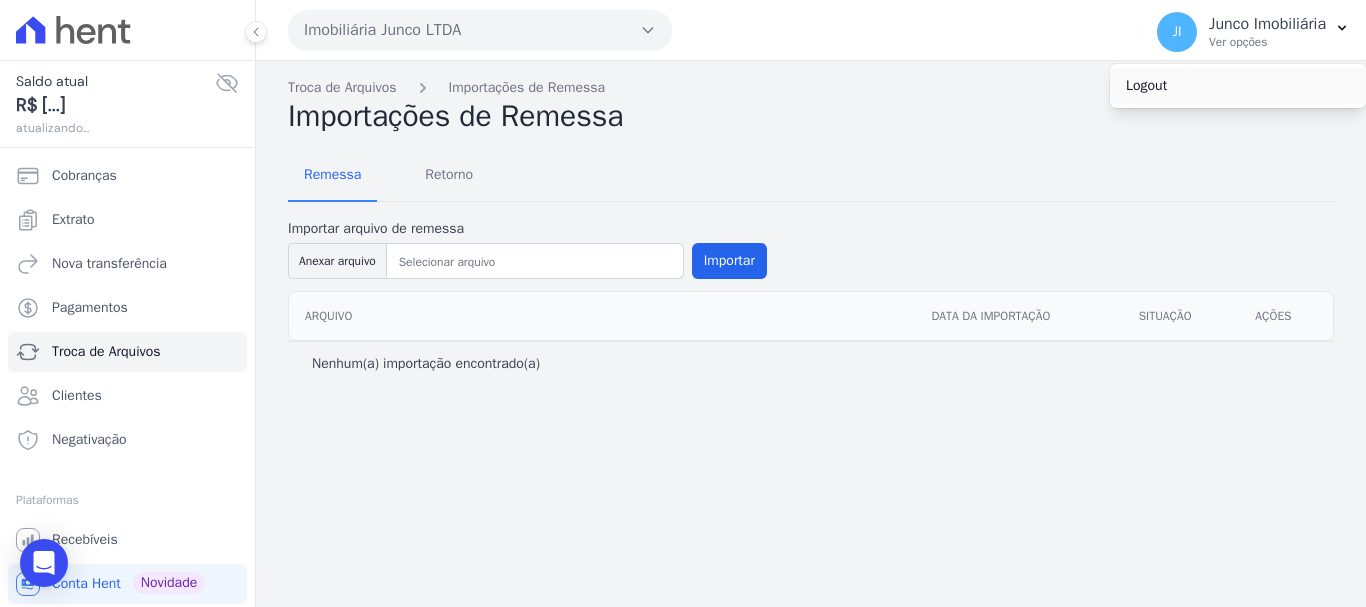 click on "Logout" at bounding box center (1238, 86) 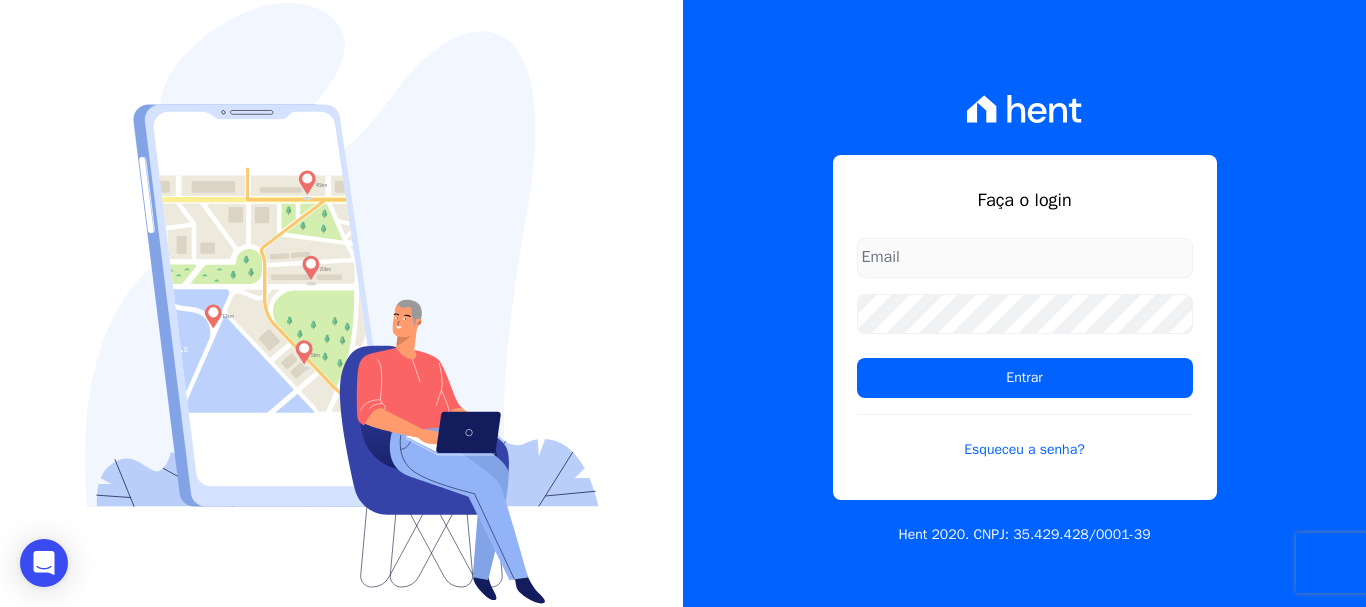 click at bounding box center [1025, 258] 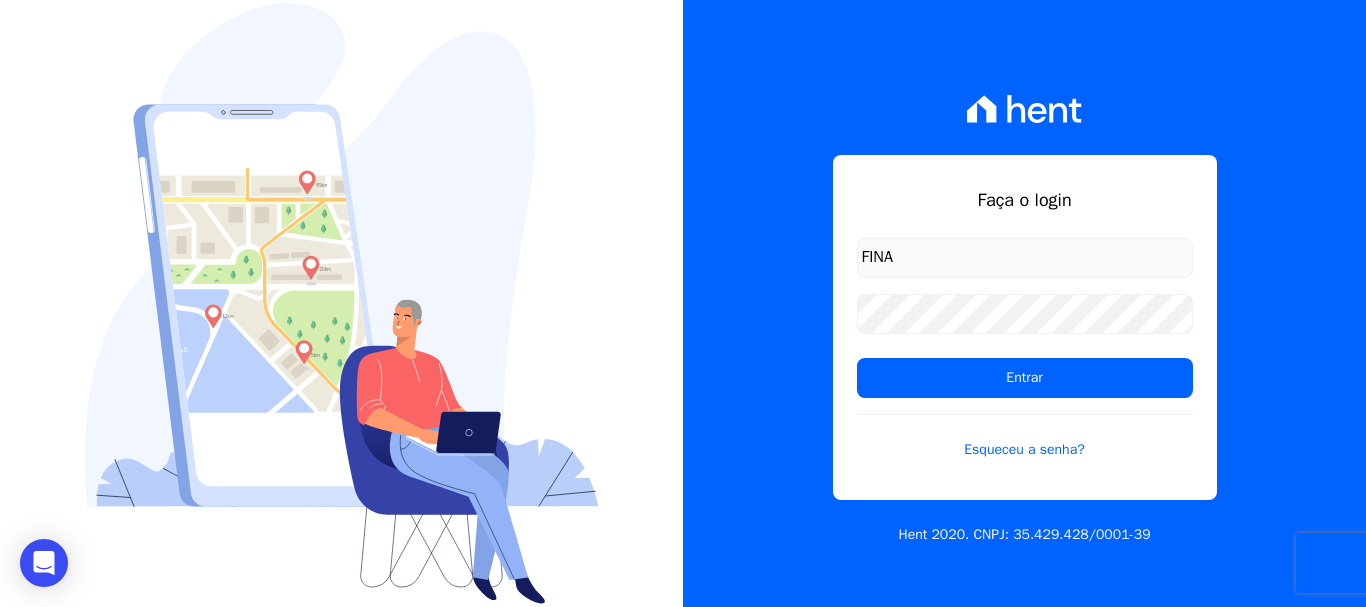 type on "[EMAIL_ADDRESS][DOMAIN_NAME]" 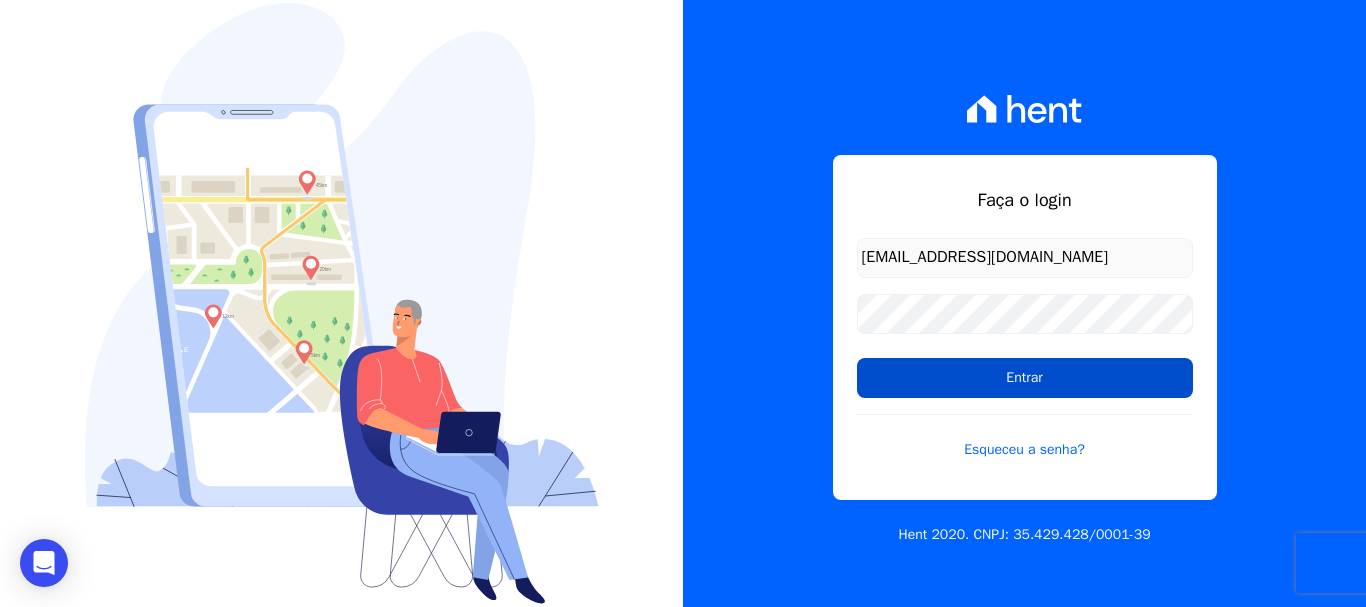 click on "Entrar" at bounding box center (1025, 378) 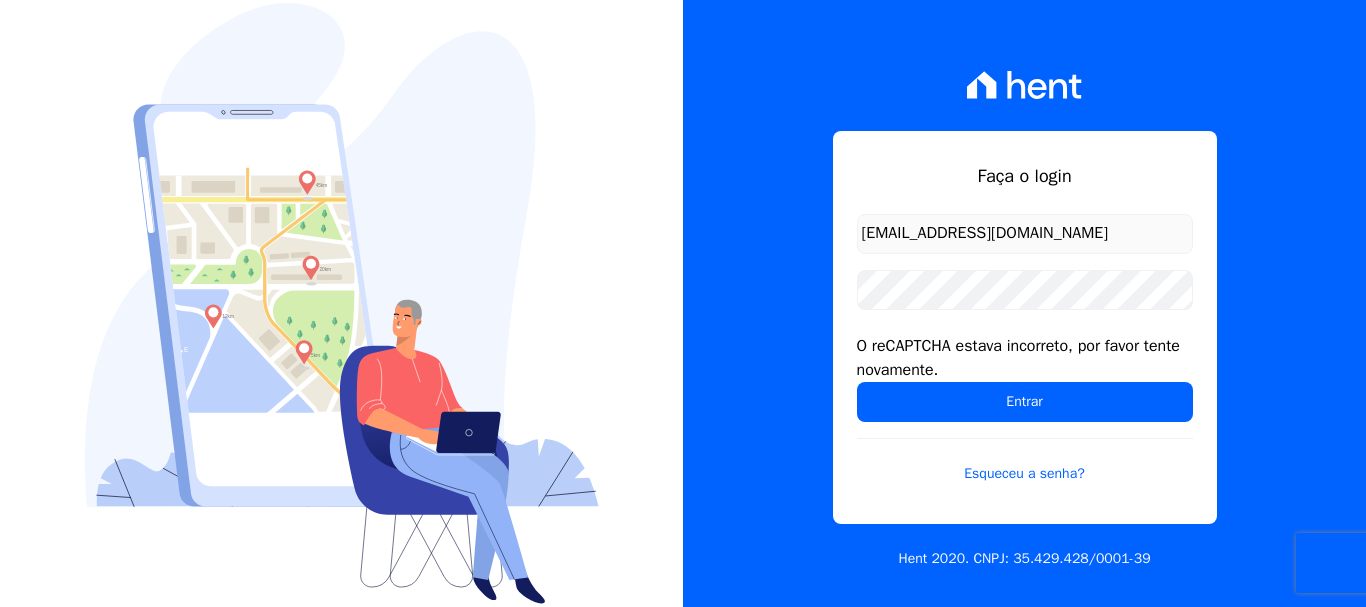 scroll, scrollTop: 0, scrollLeft: 0, axis: both 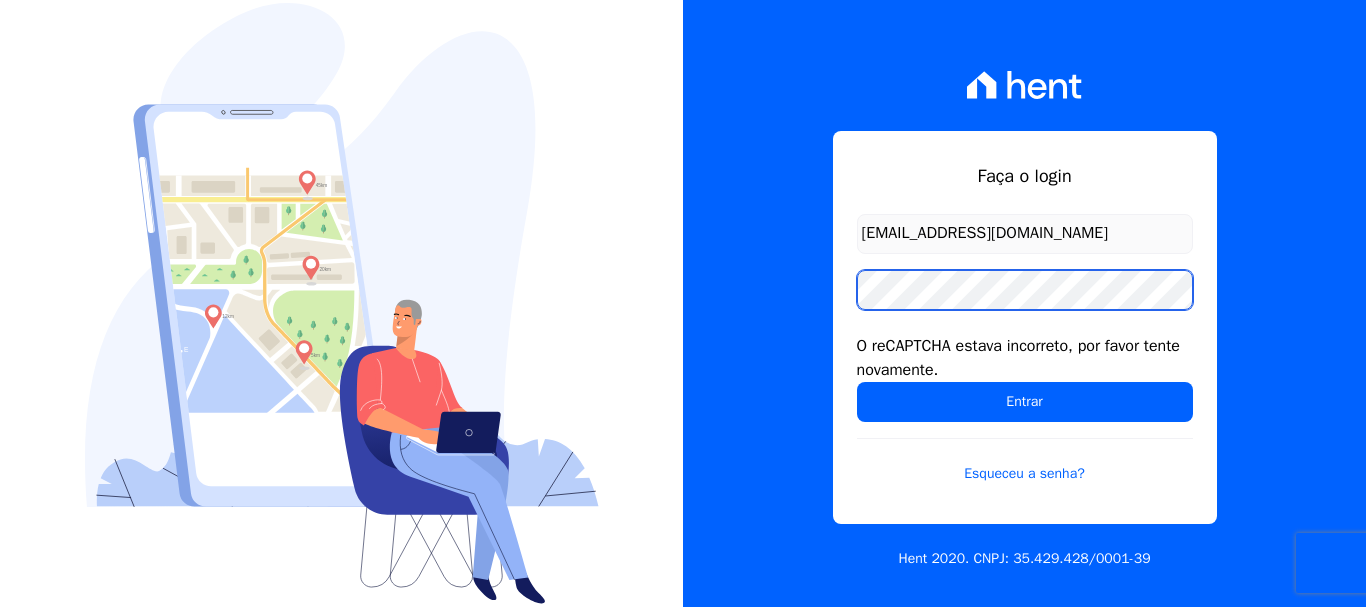 click on "Entrar" at bounding box center (1025, 402) 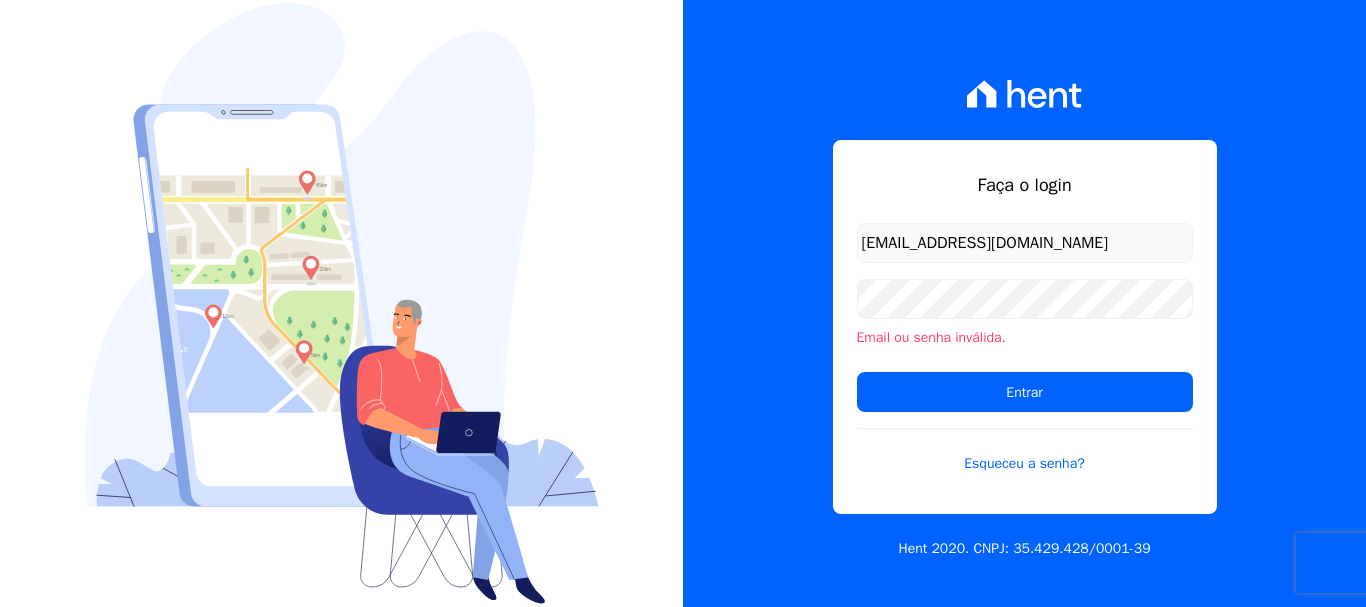 scroll, scrollTop: 0, scrollLeft: 0, axis: both 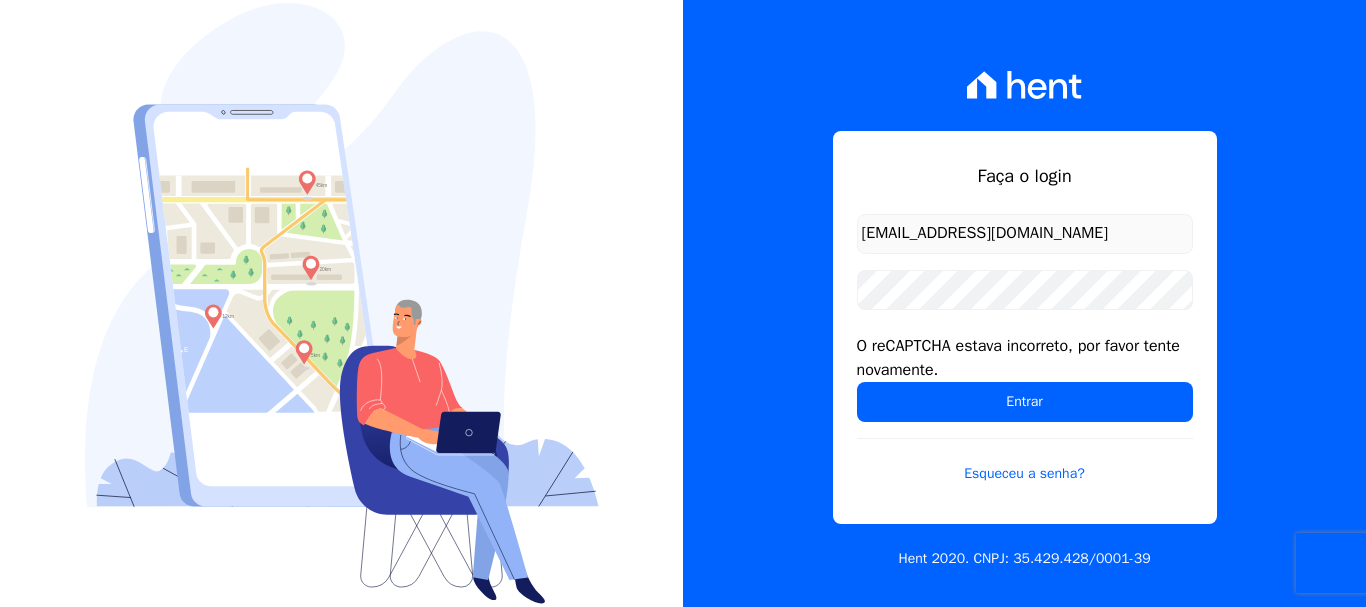 click on "Entrar" at bounding box center [1025, 402] 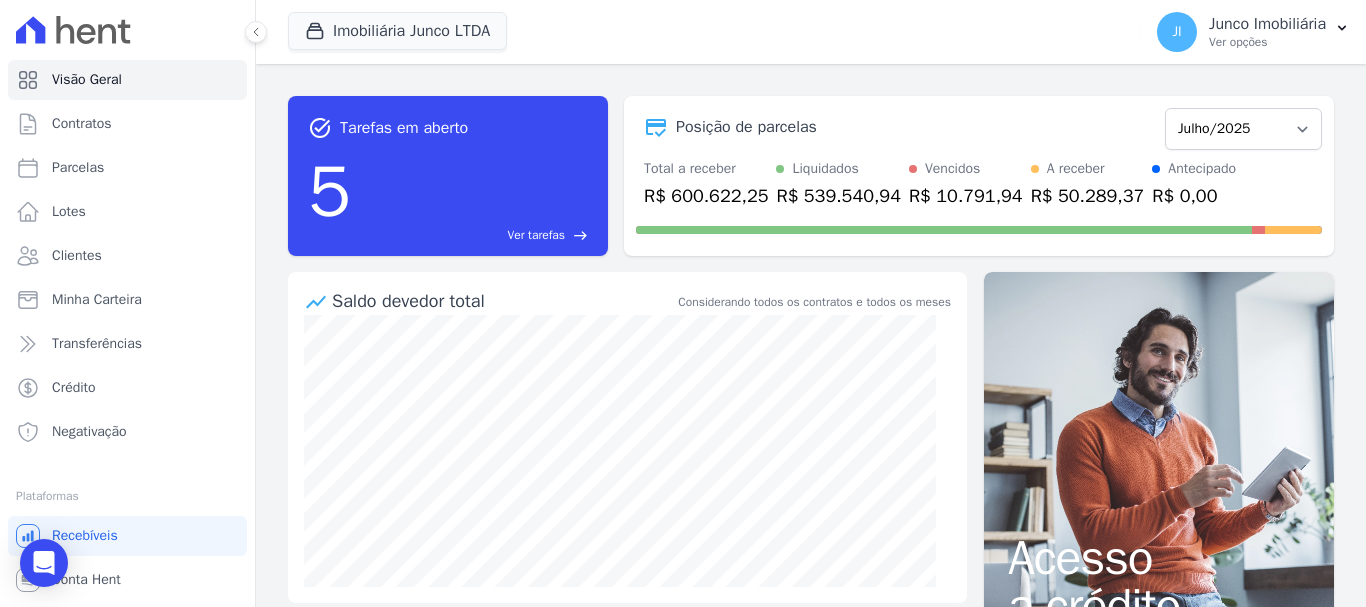 scroll, scrollTop: 0, scrollLeft: 0, axis: both 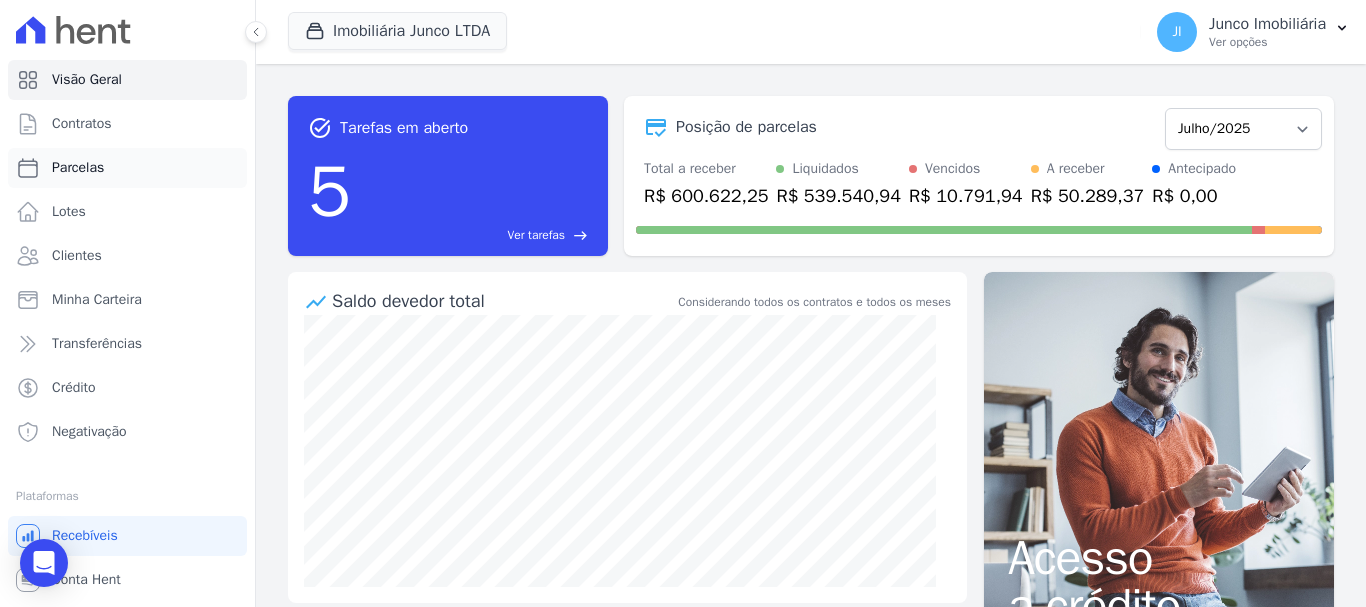 click on "Parcelas" at bounding box center [78, 168] 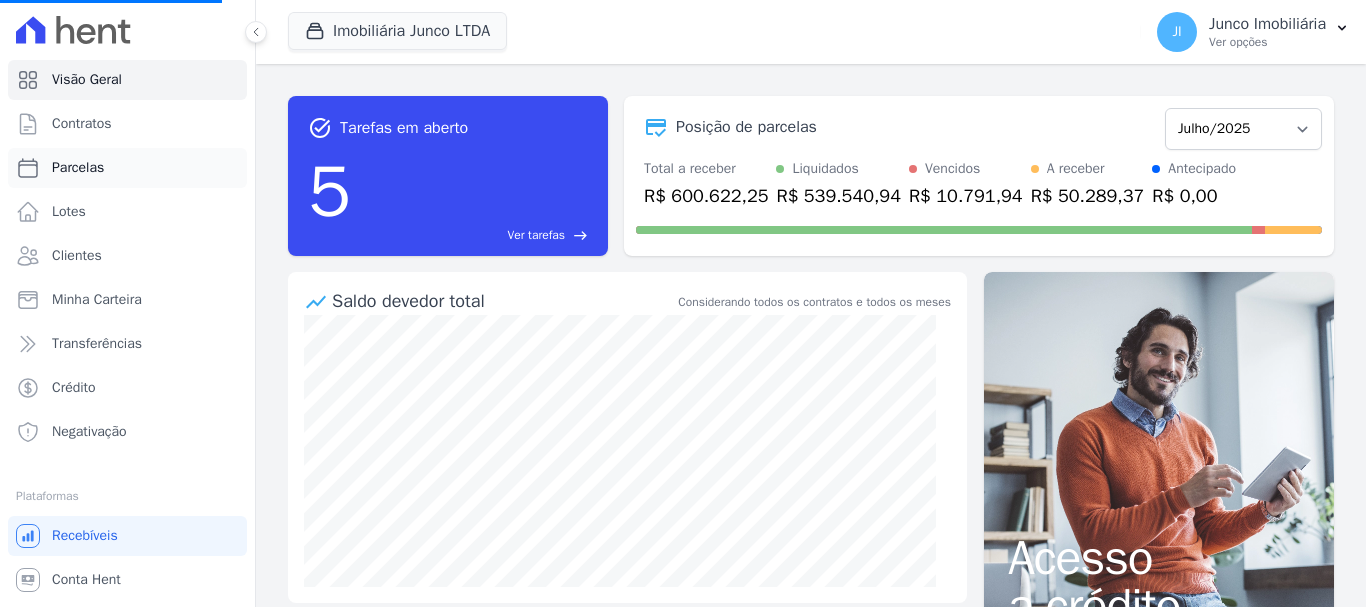 select 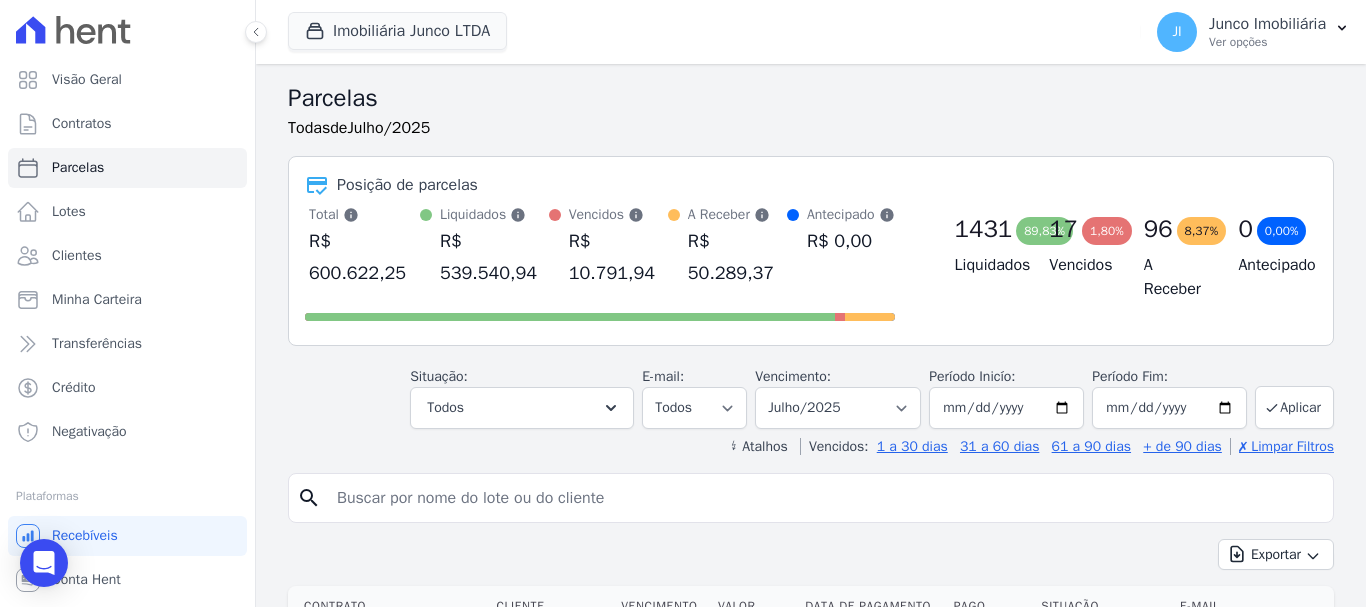 click at bounding box center [825, 498] 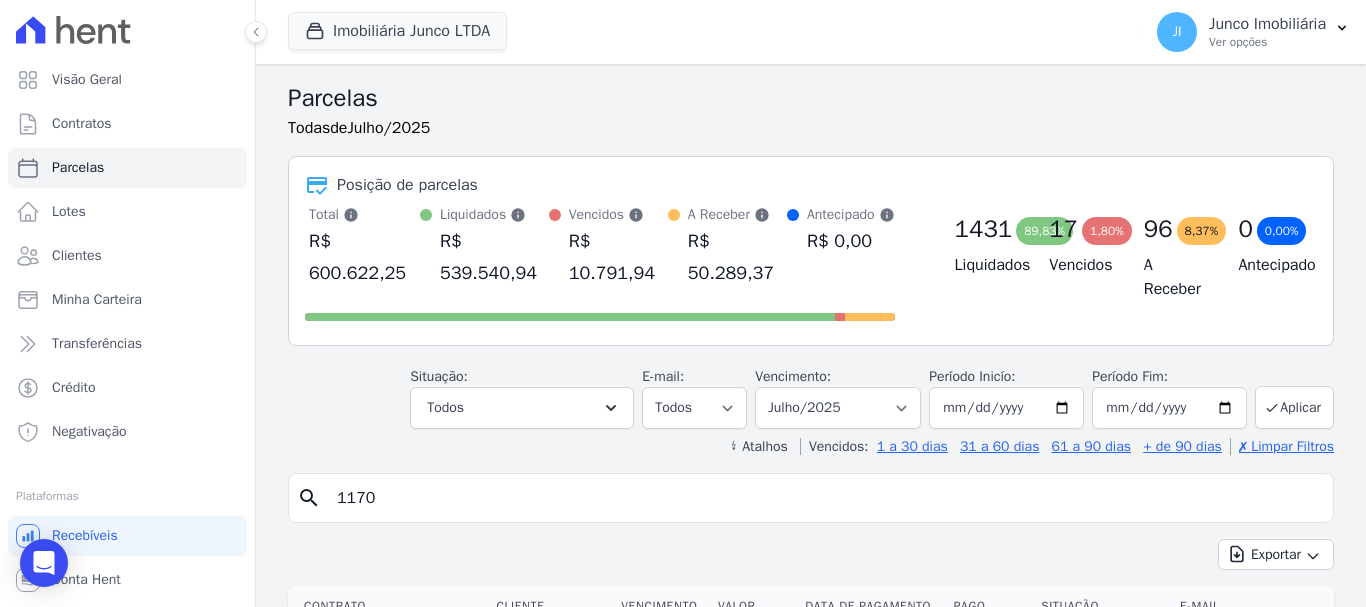 type on "1170" 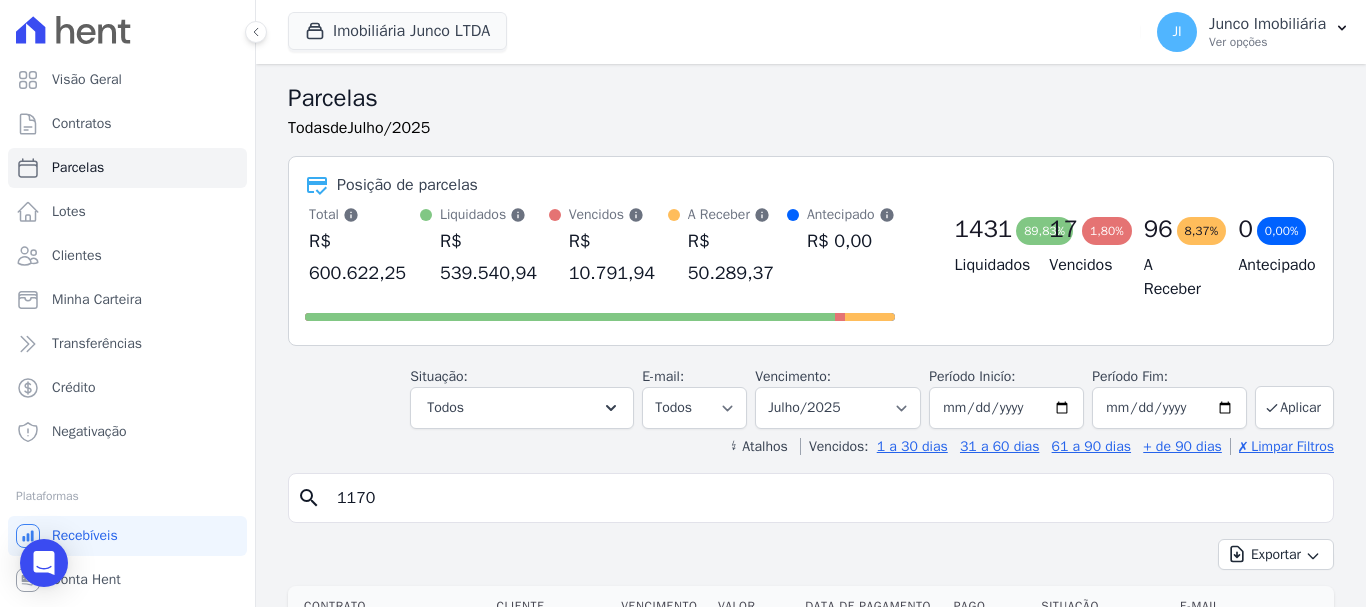 type 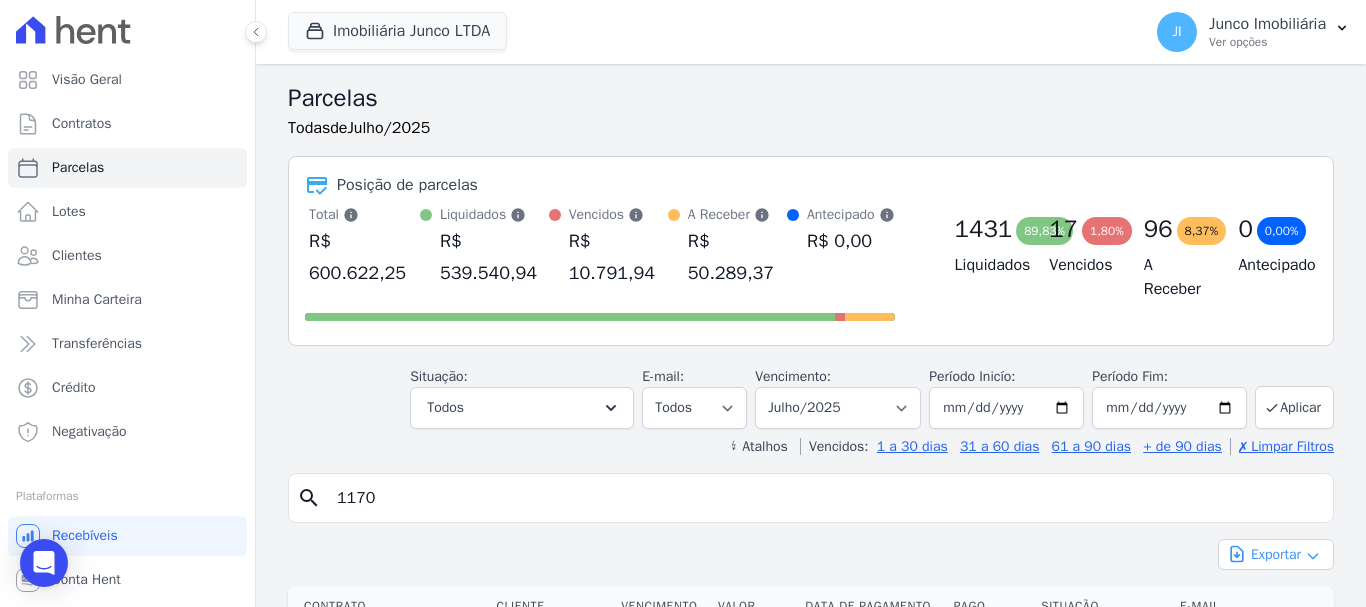 click 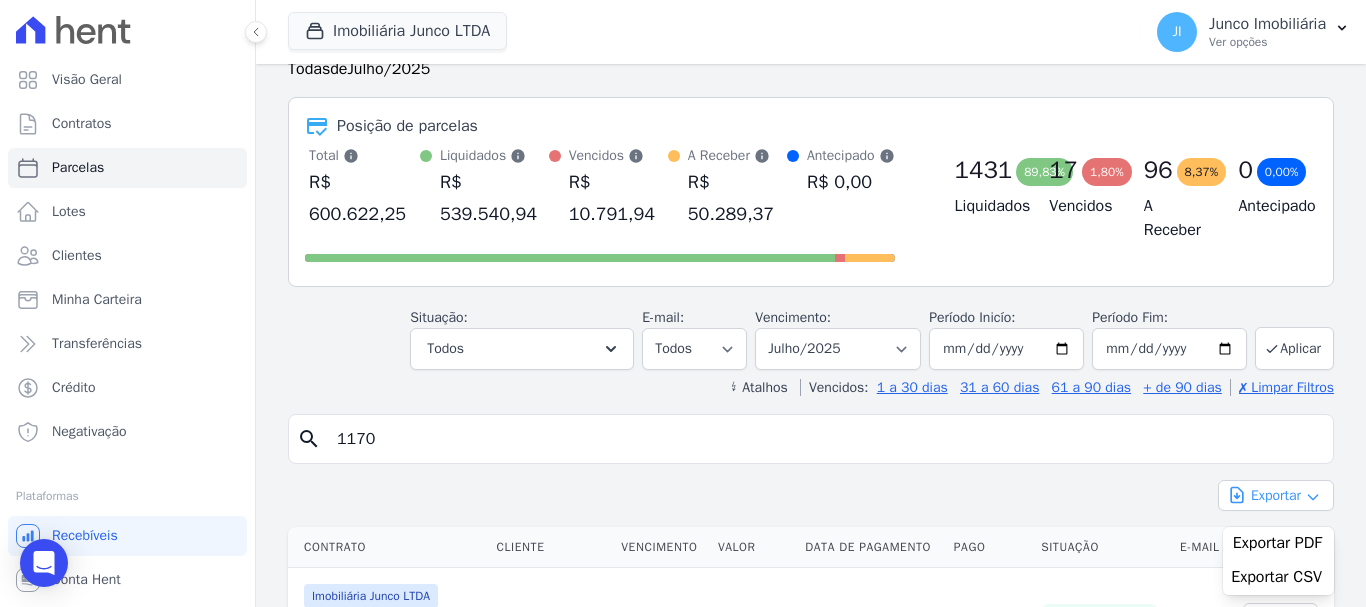scroll, scrollTop: 100, scrollLeft: 0, axis: vertical 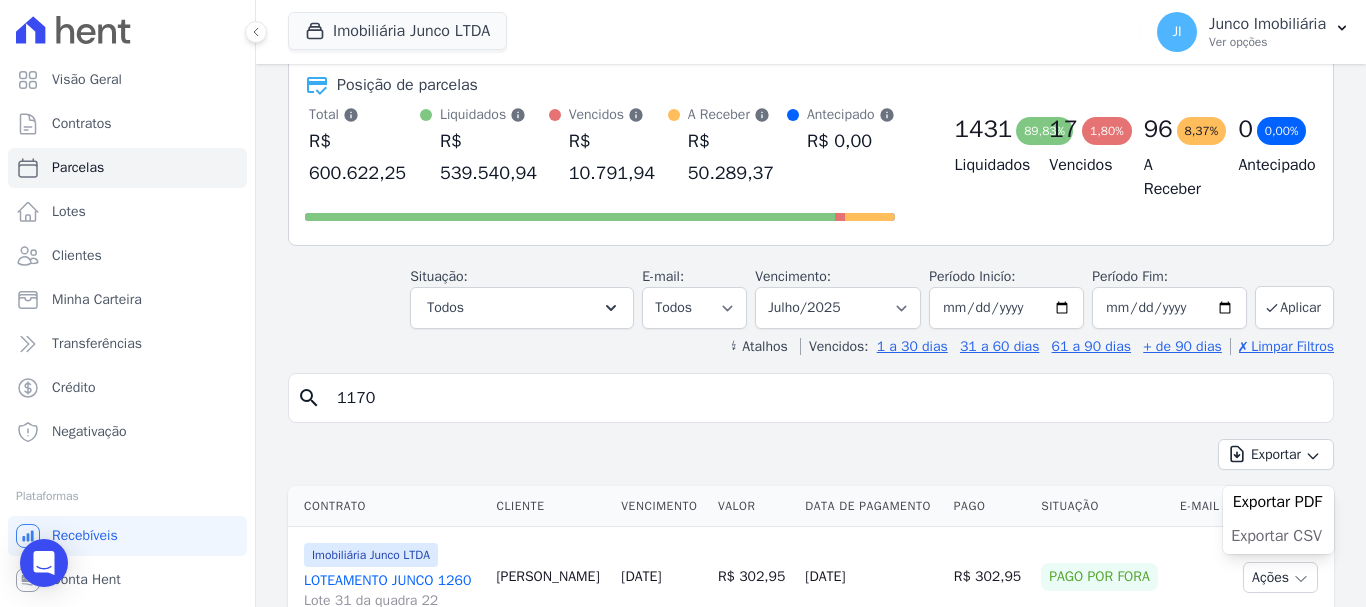 click on "Exportar CSV" at bounding box center [1276, 536] 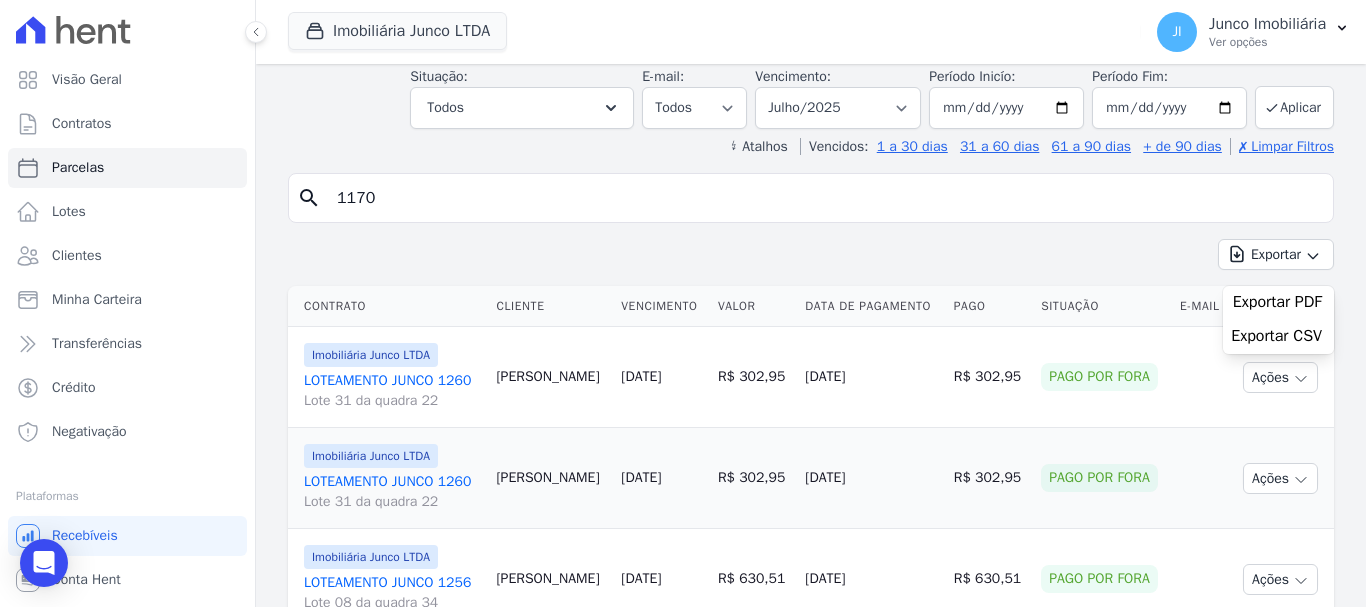 scroll, scrollTop: 100, scrollLeft: 0, axis: vertical 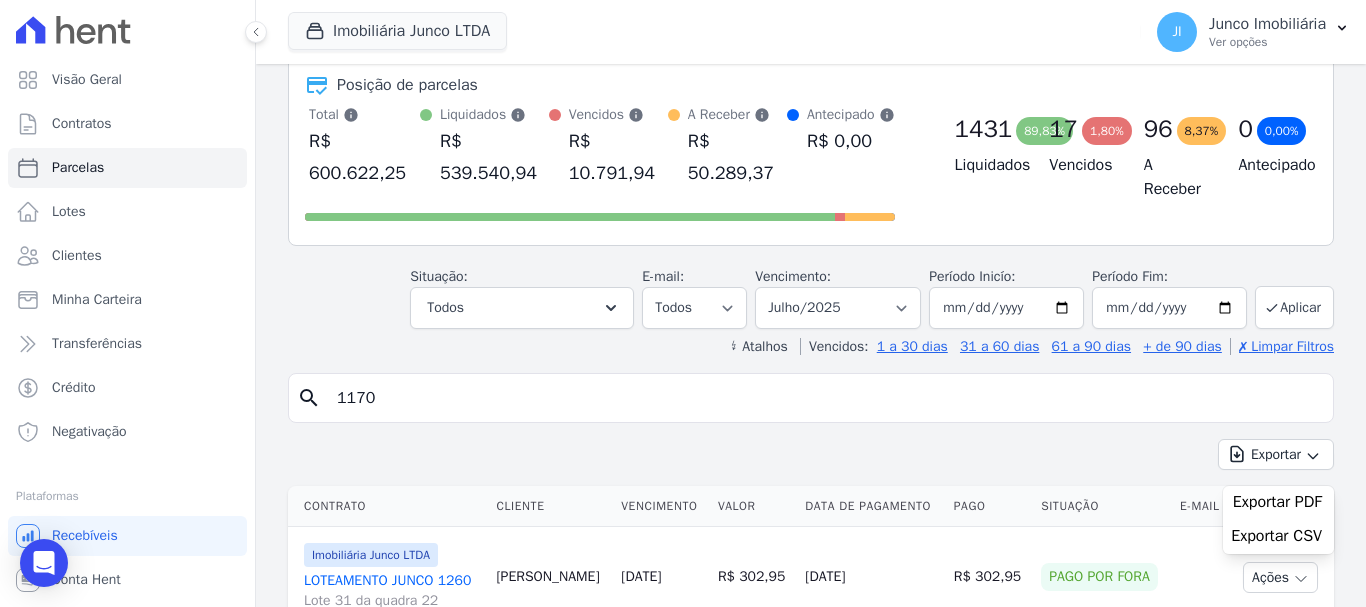 click on "Exportar CSV" at bounding box center [1278, 538] 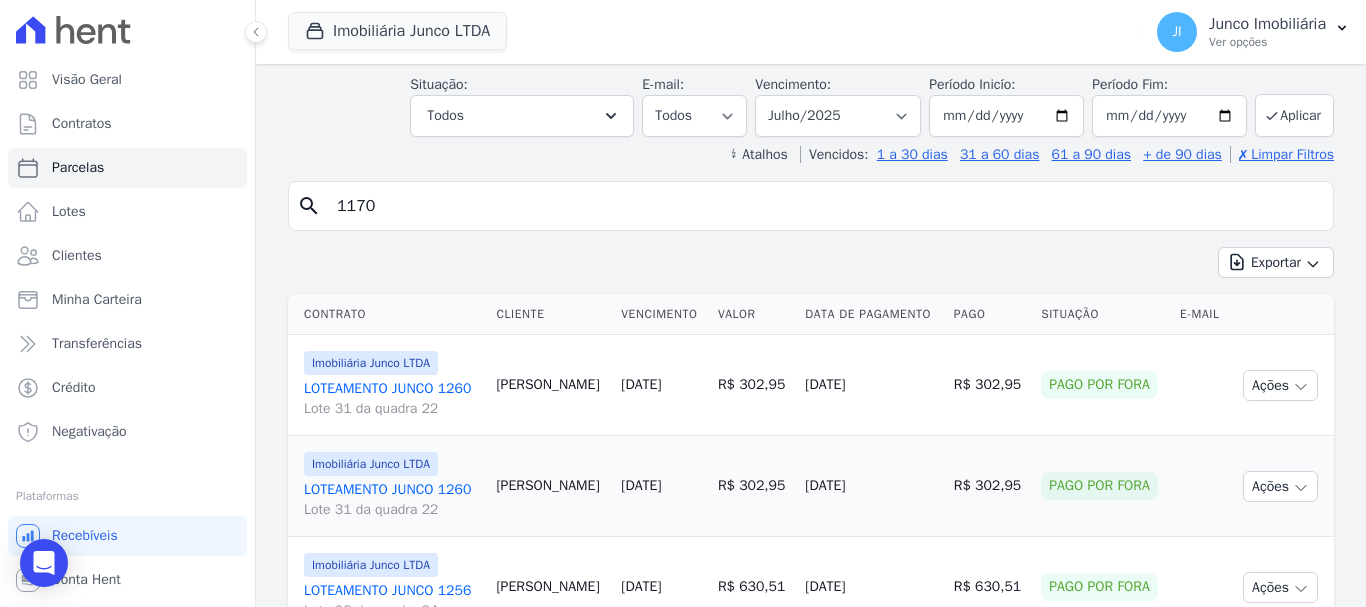 scroll, scrollTop: 300, scrollLeft: 0, axis: vertical 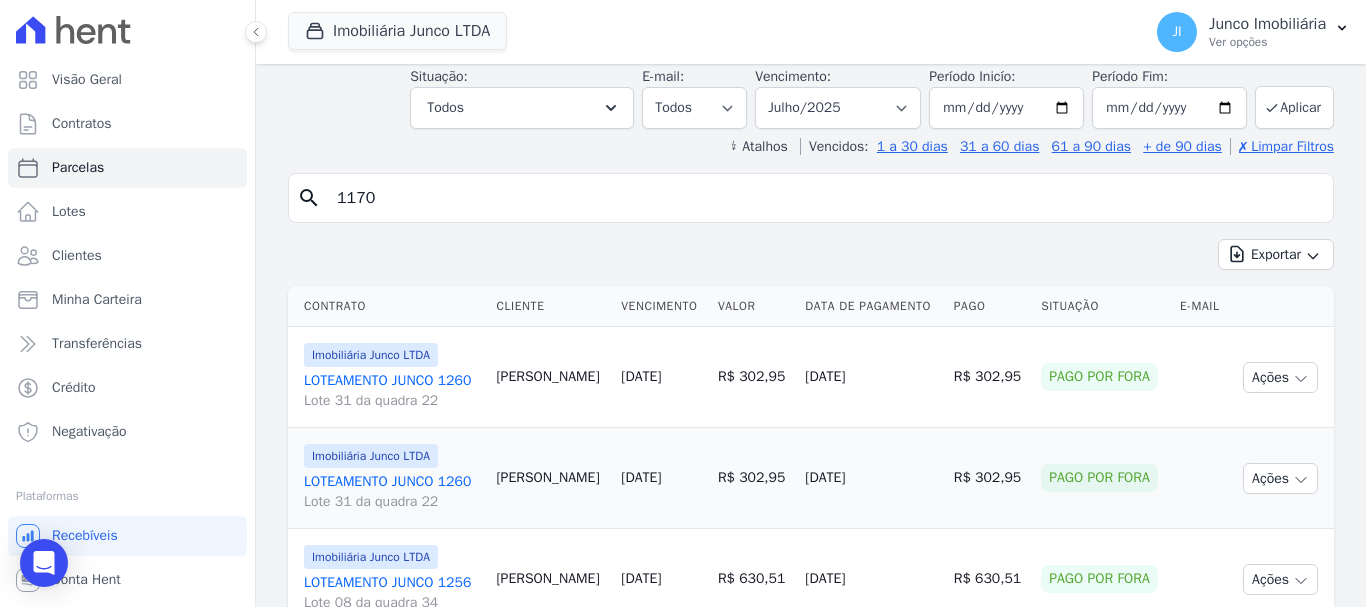 click on "1170" at bounding box center [825, 198] 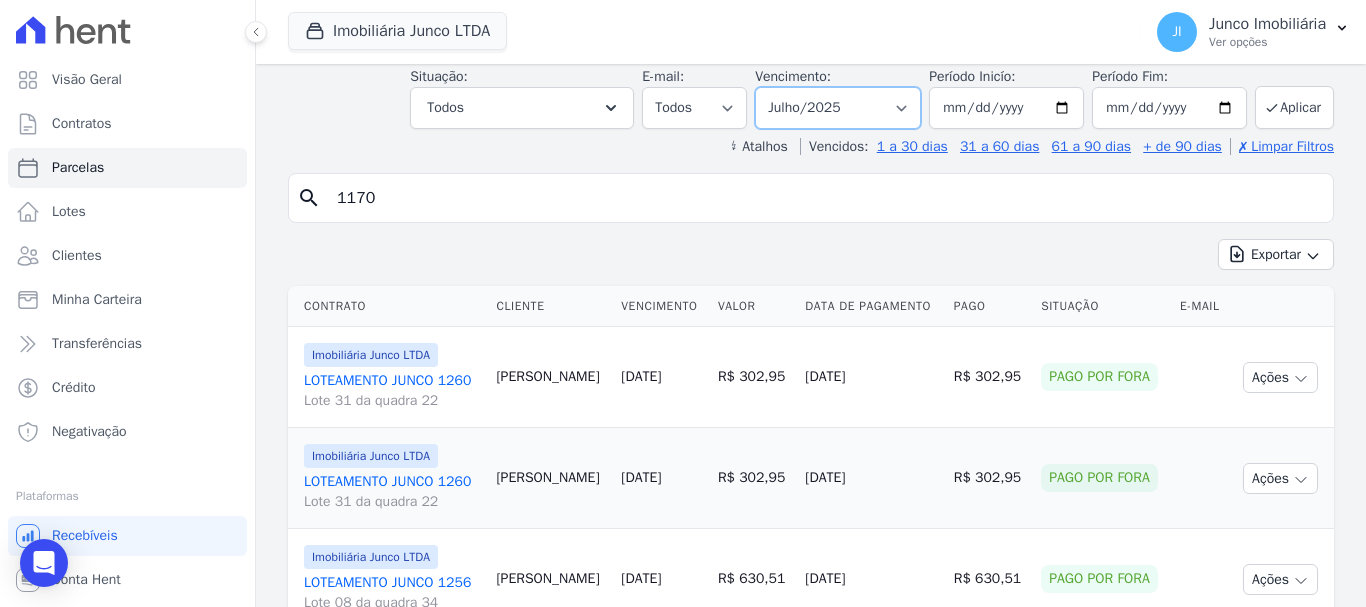 click on "Filtrar por período
────────
Todos os meses
Fevereiro/2020
Março/2020
Abril/2020
Maio/2020
Junho/2020
Julho/2020
Agosto/2020
Setembro/2020
Outubro/2020
Novembro/2020
Dezembro/2020
Janeiro/2021
Fevereiro/2021
Março/2021
Abril/2021
Maio/2021
Junho/2021
Julho/2021
Agosto/2021
Setembro/2021
Outubro/2021
Novembro/2021
Dezembro/2021
Janeiro/2022
Fevereiro/2022
Março/2022
Abril/2022
Maio/2022
Junho/2022
Julho/2022
Agosto/2022
Setembro/2022
Outubro/2022
Novembro/2022
Dezembro/2022
Janeiro/2023
Fevereiro/2023
Março/2023
Abril/2023
Maio/2023
Junho/2023
Julho/2023
Agosto/2023
Setembro/2023
Outubro/2023
Novembro/2023
Dezembro/2023
Janeiro/2024
Fevereiro/2024
Março/2024
Abril/2024
Maio/2024
Junho/2024
Julho/2024
Agosto/2024
Setembro/2024
Outubro/2024
Novembro/2024
Dezembro/2024
Janeiro/2025
Fevereiro/2025
Março/2025
Abril/2025
Maio/2025
Junho/2025" at bounding box center [838, 108] 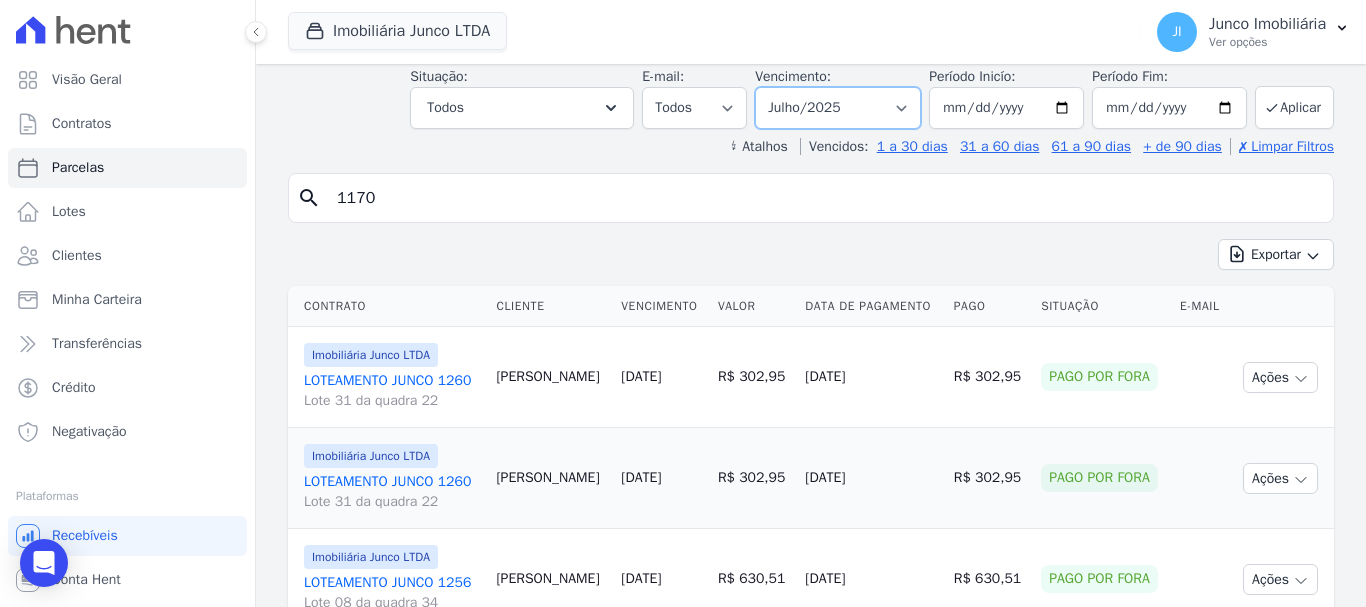 select on "all" 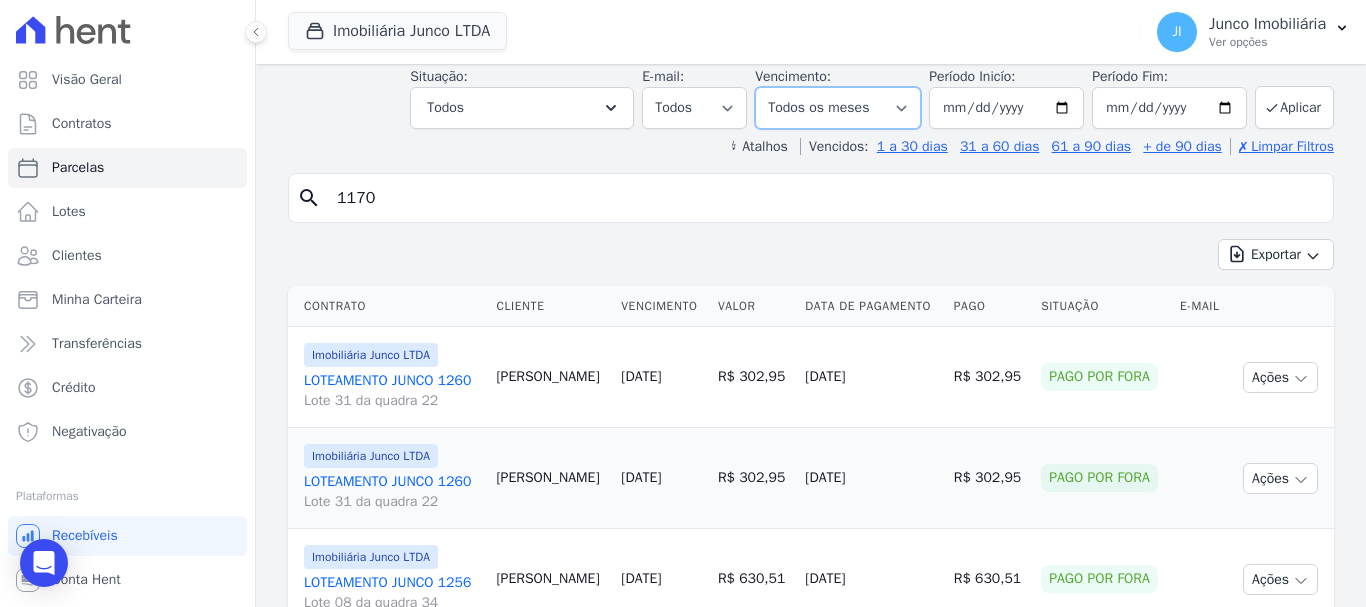 click on "Filtrar por período
────────
Todos os meses
Fevereiro/2020
Março/2020
Abril/2020
Maio/2020
Junho/2020
Julho/2020
Agosto/2020
Setembro/2020
Outubro/2020
Novembro/2020
Dezembro/2020
Janeiro/2021
Fevereiro/2021
Março/2021
Abril/2021
Maio/2021
Junho/2021
Julho/2021
Agosto/2021
Setembro/2021
Outubro/2021
Novembro/2021
Dezembro/2021
Janeiro/2022
Fevereiro/2022
Março/2022
Abril/2022
Maio/2022
Junho/2022
Julho/2022
Agosto/2022
Setembro/2022
Outubro/2022
Novembro/2022
Dezembro/2022
Janeiro/2023
Fevereiro/2023
Março/2023
Abril/2023
Maio/2023
Junho/2023
Julho/2023
Agosto/2023
Setembro/2023
Outubro/2023
Novembro/2023
Dezembro/2023
Janeiro/2024
Fevereiro/2024
Março/2024
Abril/2024
Maio/2024
Junho/2024
Julho/2024
Agosto/2024
Setembro/2024
Outubro/2024
Novembro/2024
Dezembro/2024
Janeiro/2025
Fevereiro/2025
Março/2025
Abril/2025
Maio/2025
Junho/2025" at bounding box center (838, 108) 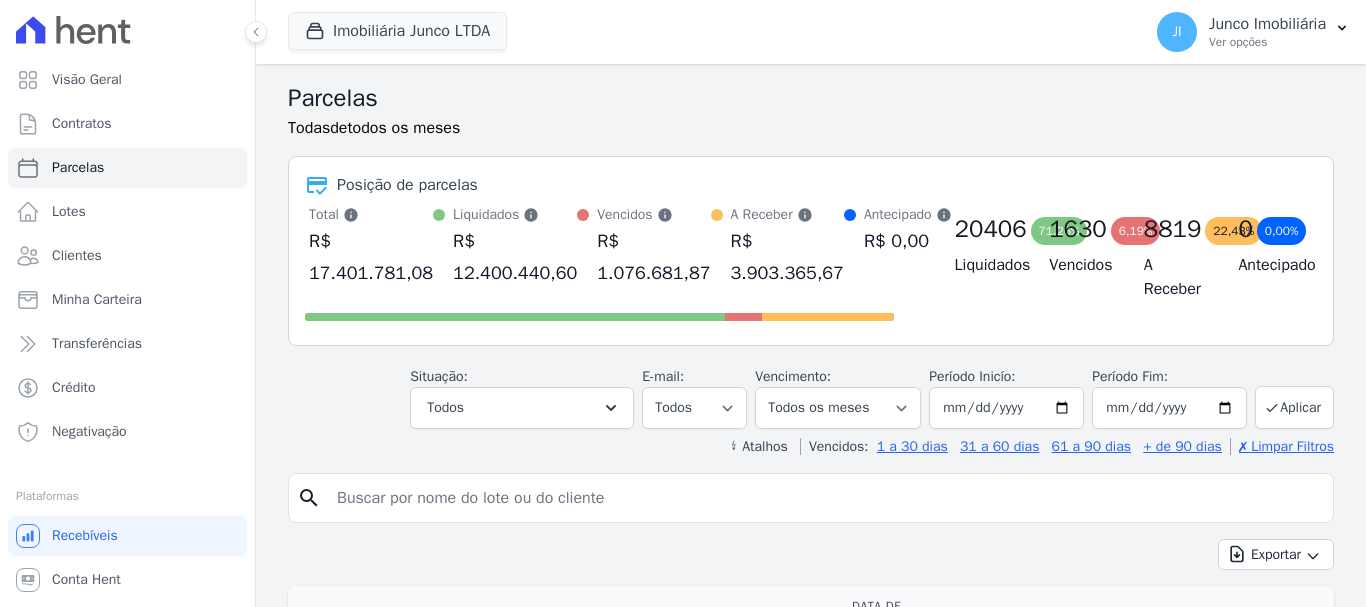 select 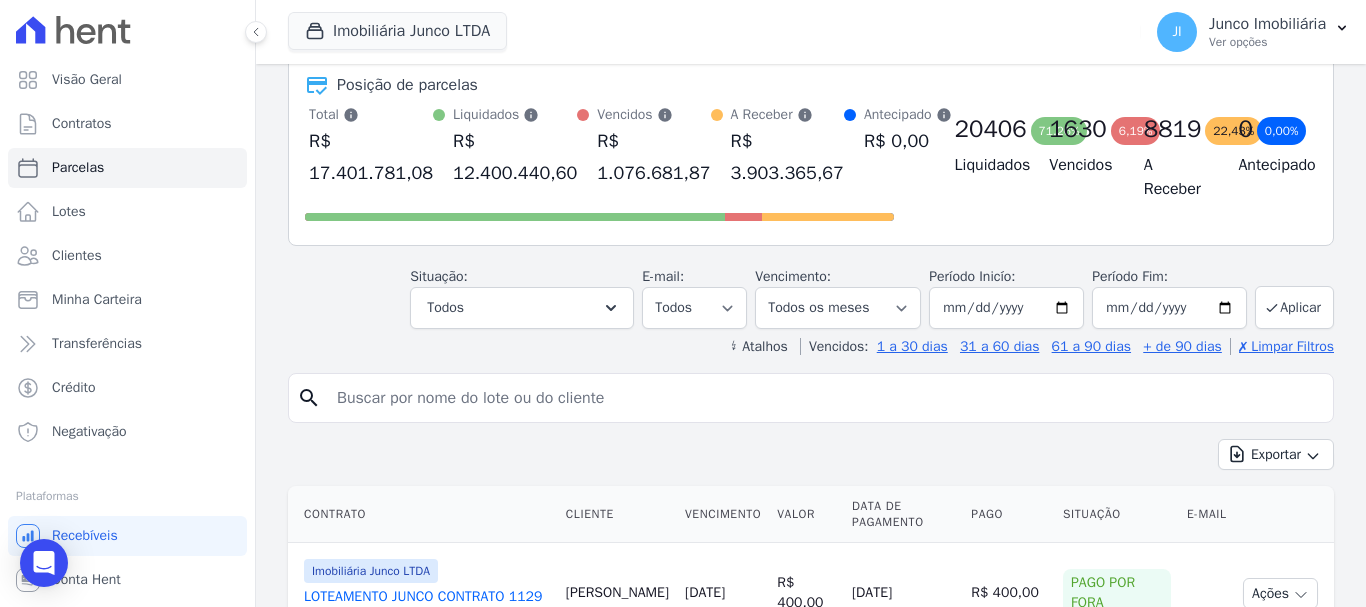 scroll, scrollTop: 0, scrollLeft: 0, axis: both 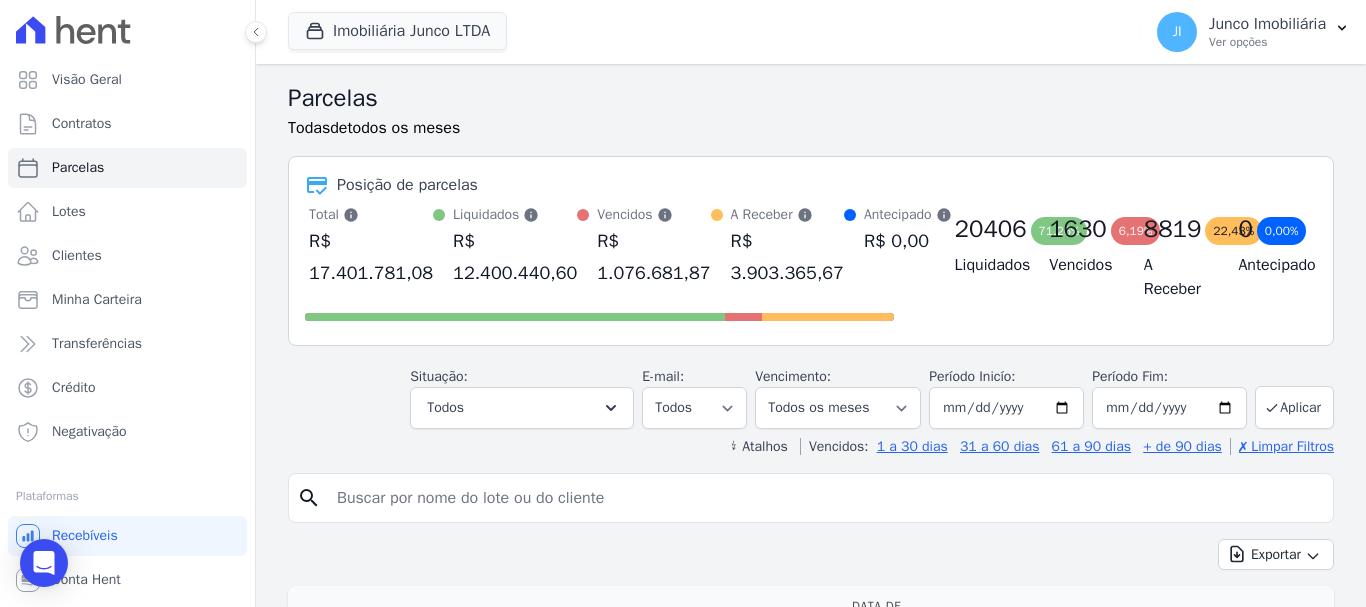 click at bounding box center (825, 498) 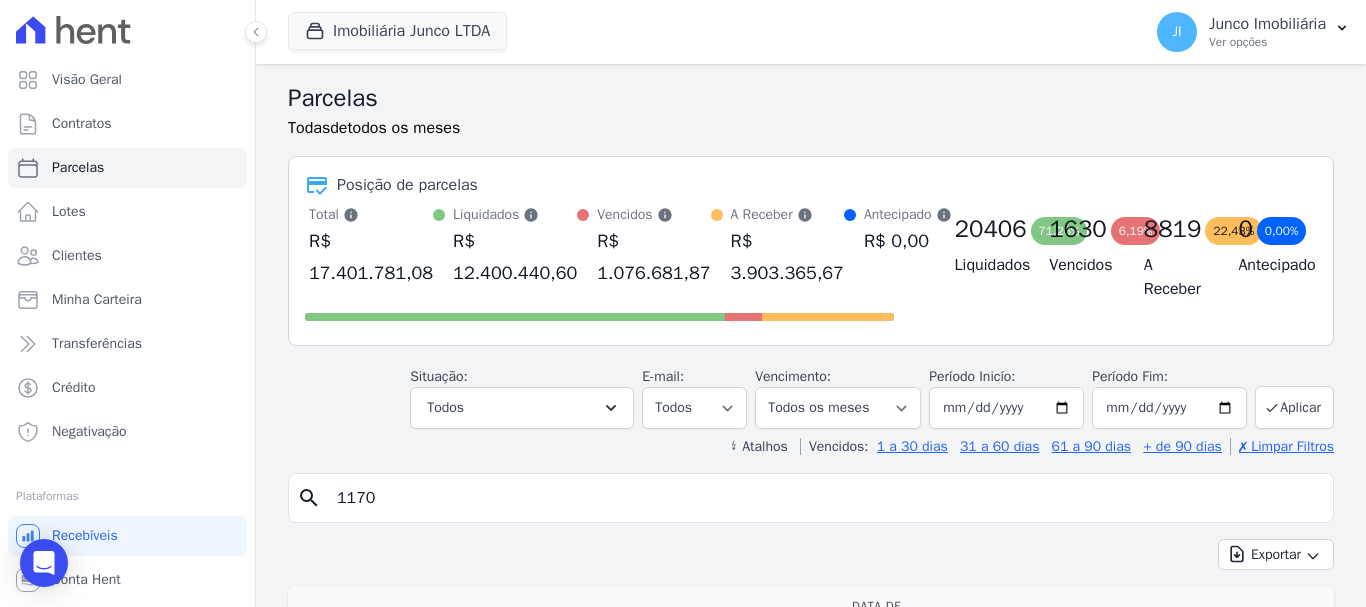 type on "1170" 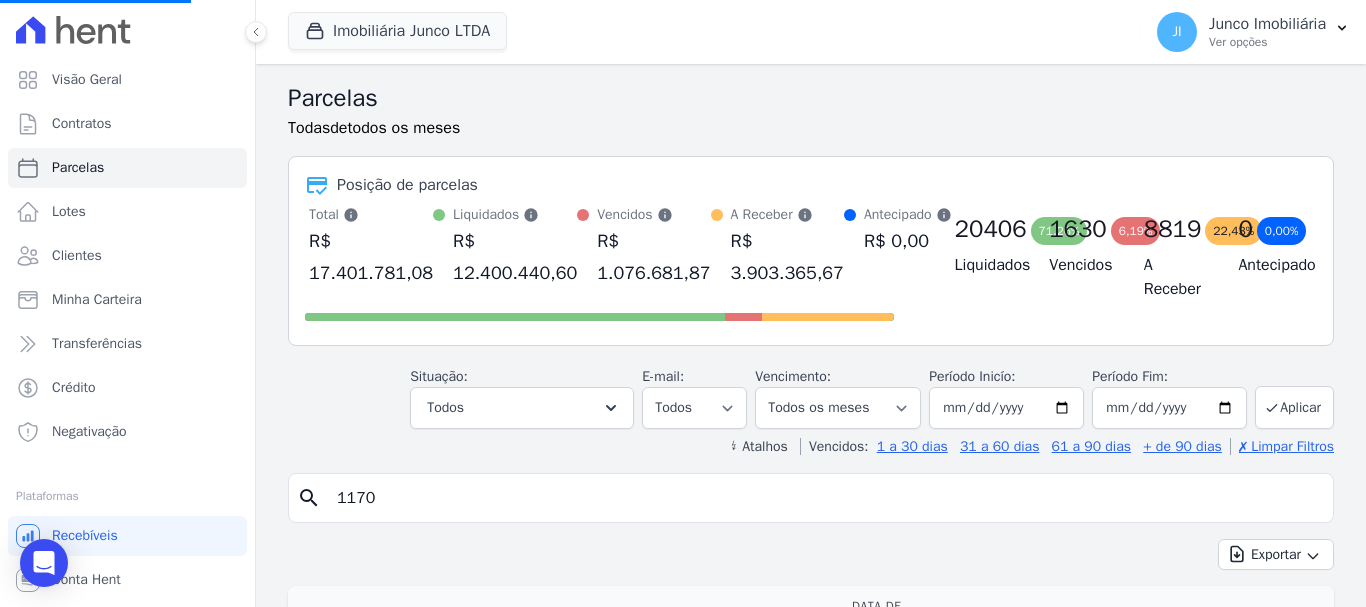 select 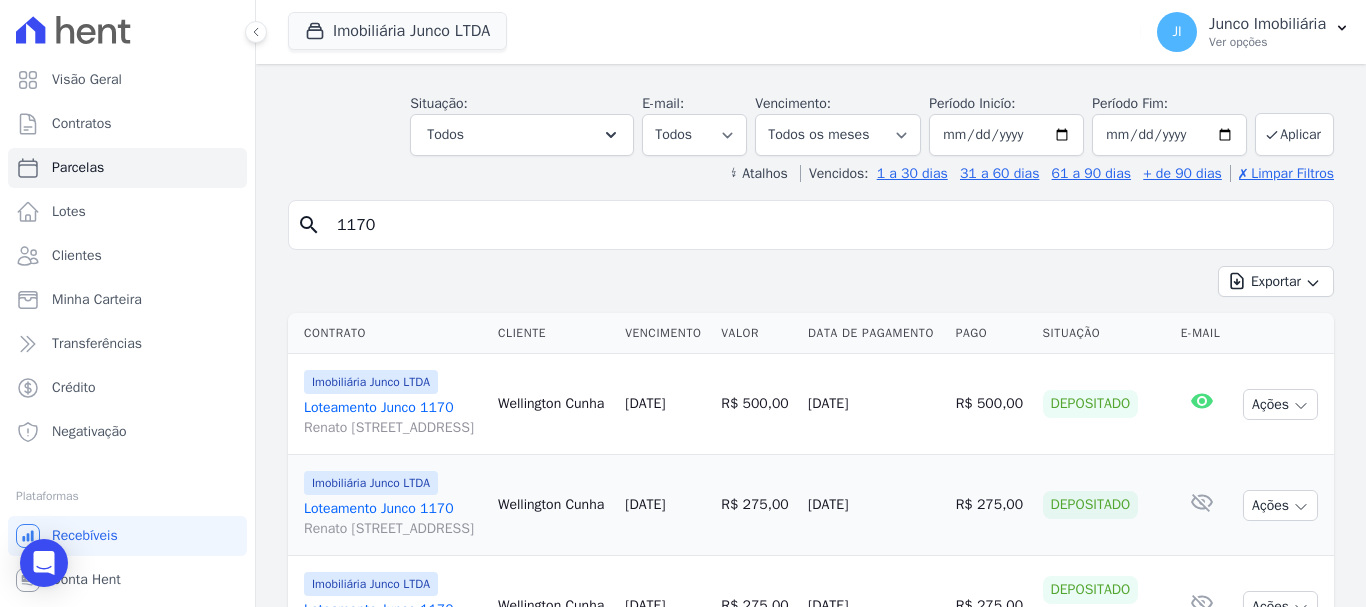 scroll, scrollTop: 100, scrollLeft: 0, axis: vertical 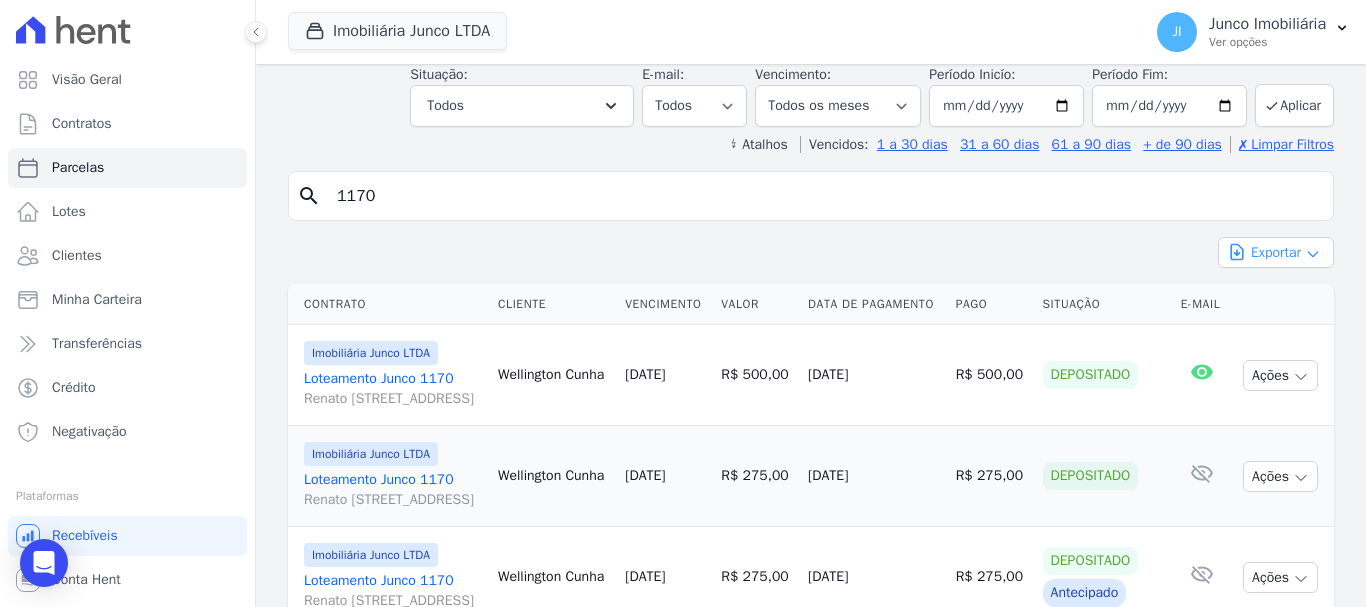 click on "Exportar" at bounding box center [1276, 252] 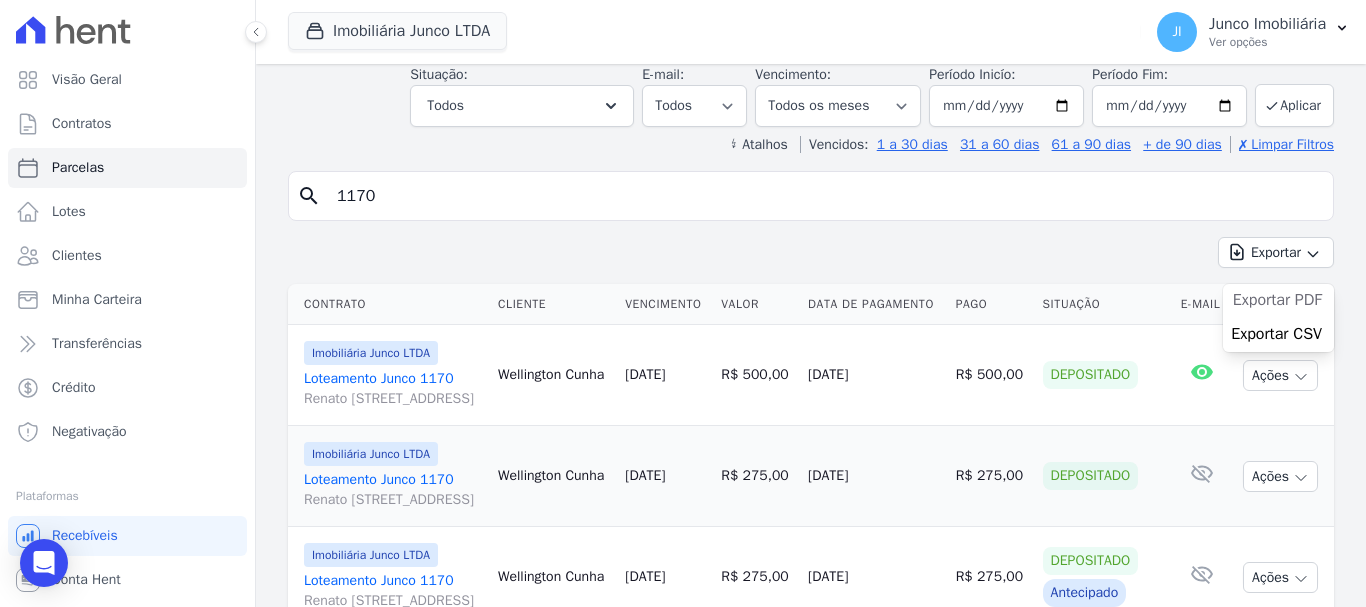 click on "Exportar PDF" at bounding box center [1277, 300] 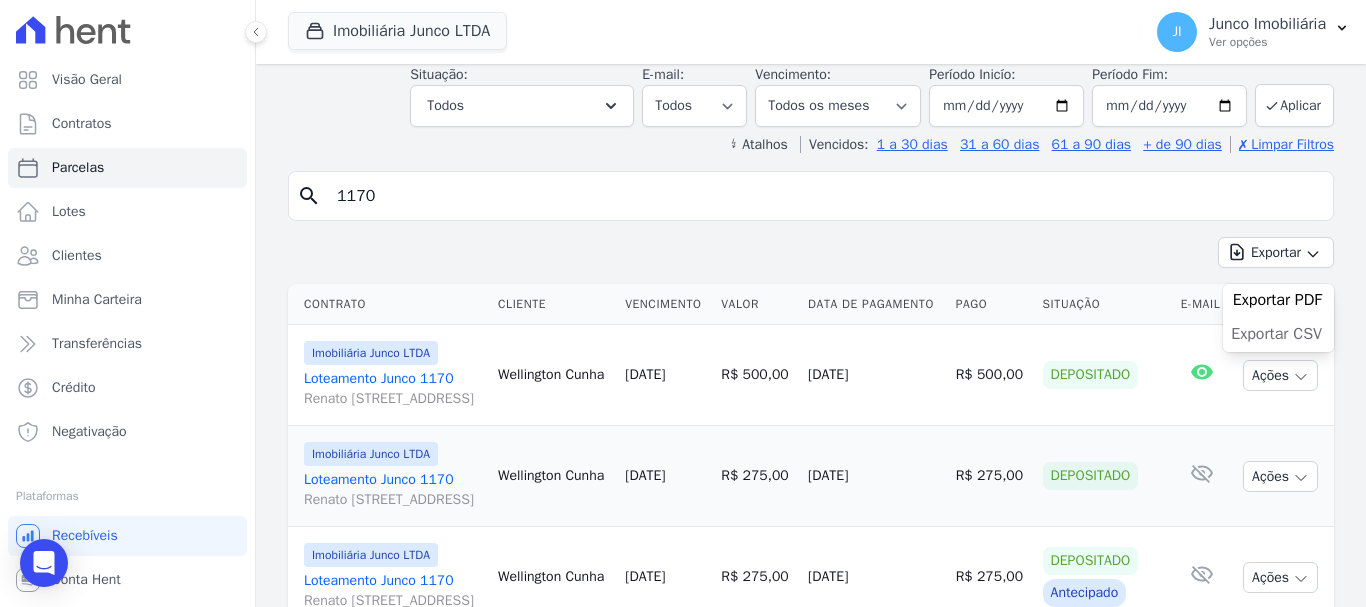 click on "Exportar CSV" at bounding box center [1276, 334] 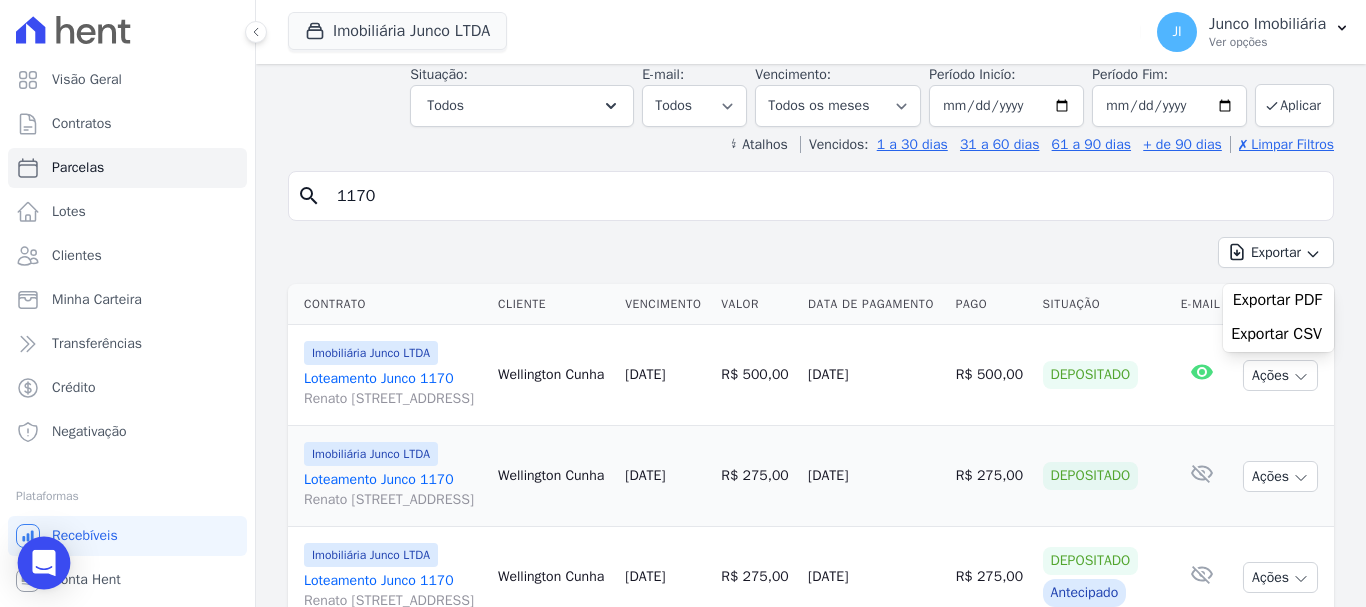 click 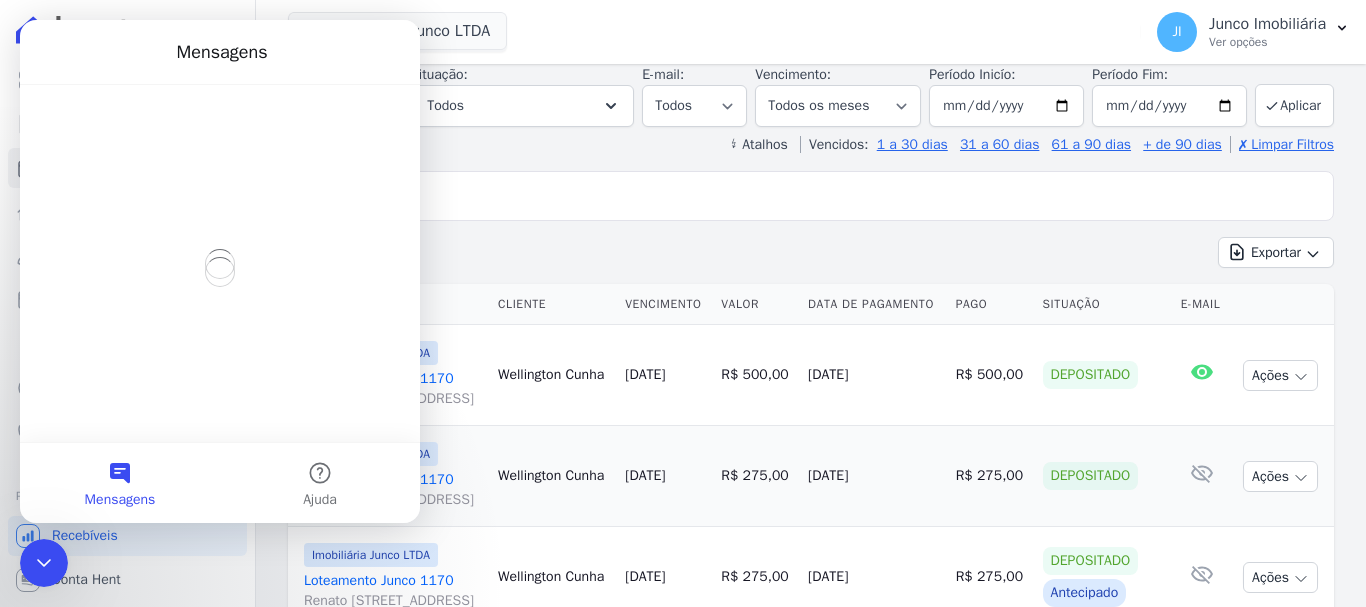 scroll, scrollTop: 0, scrollLeft: 0, axis: both 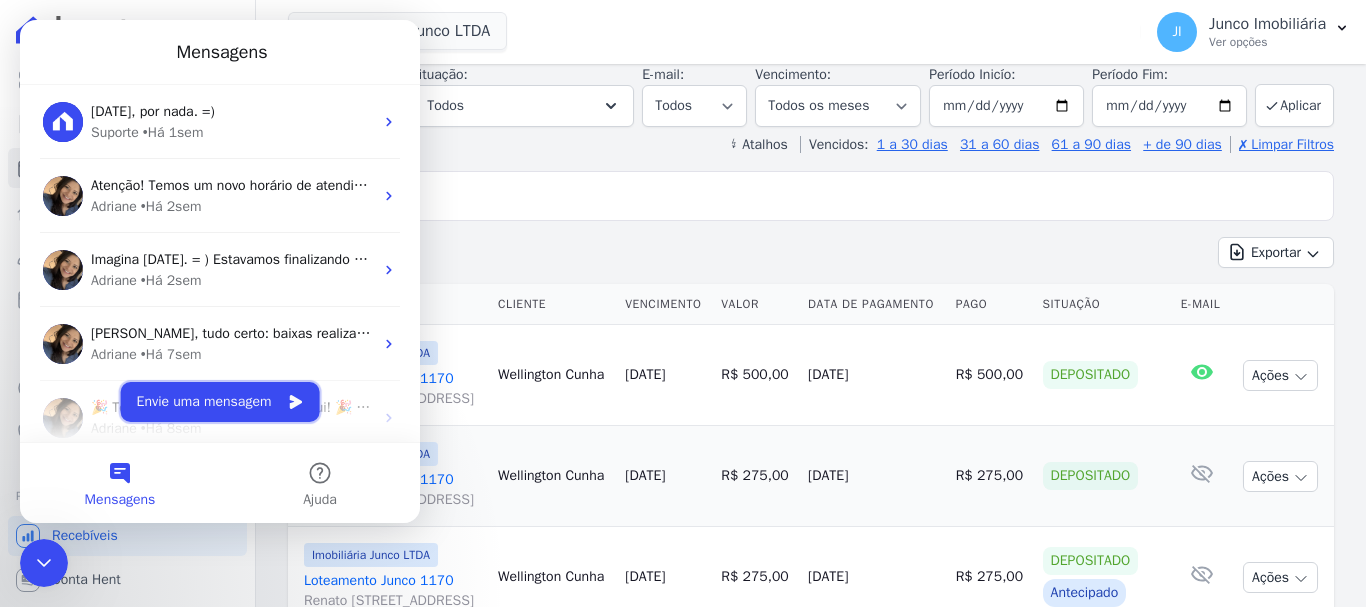 click on "Envie uma mensagem" at bounding box center [220, 402] 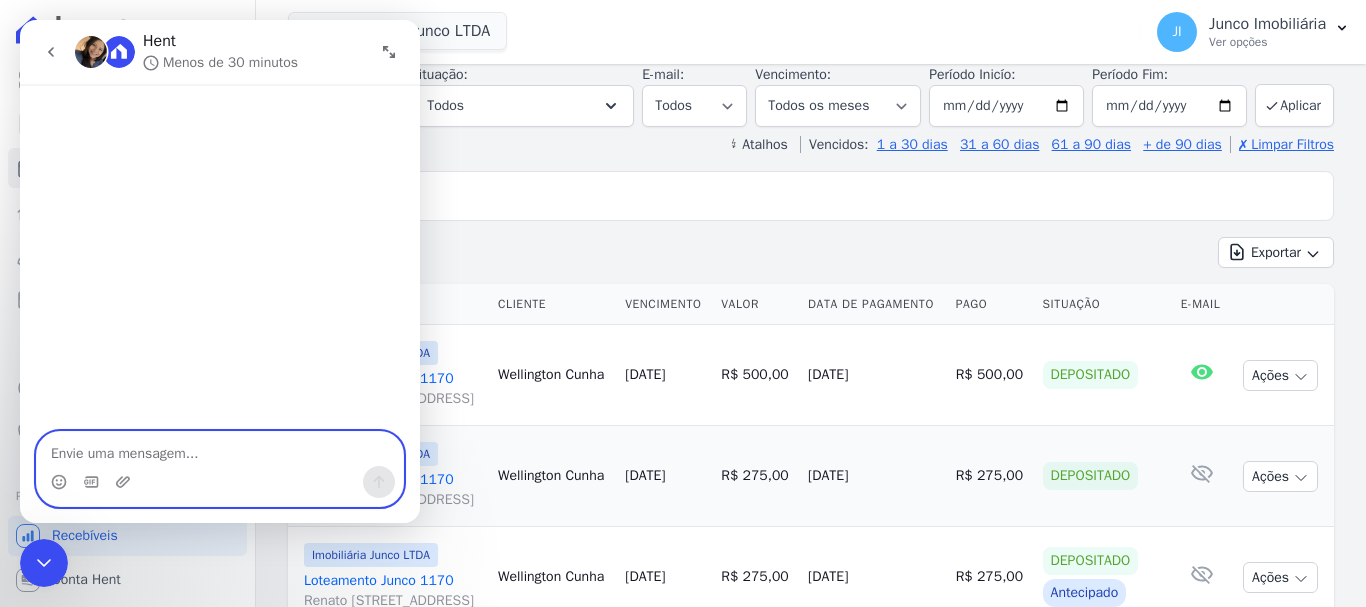 click at bounding box center [220, 449] 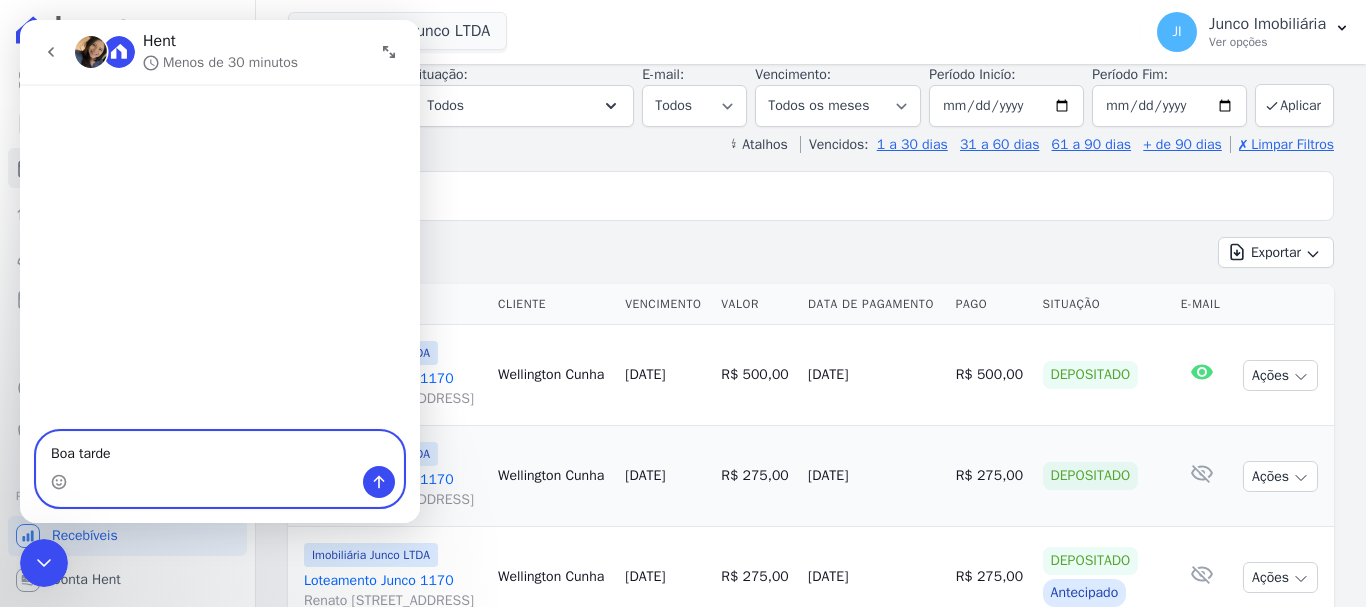 type on "Boa tarde." 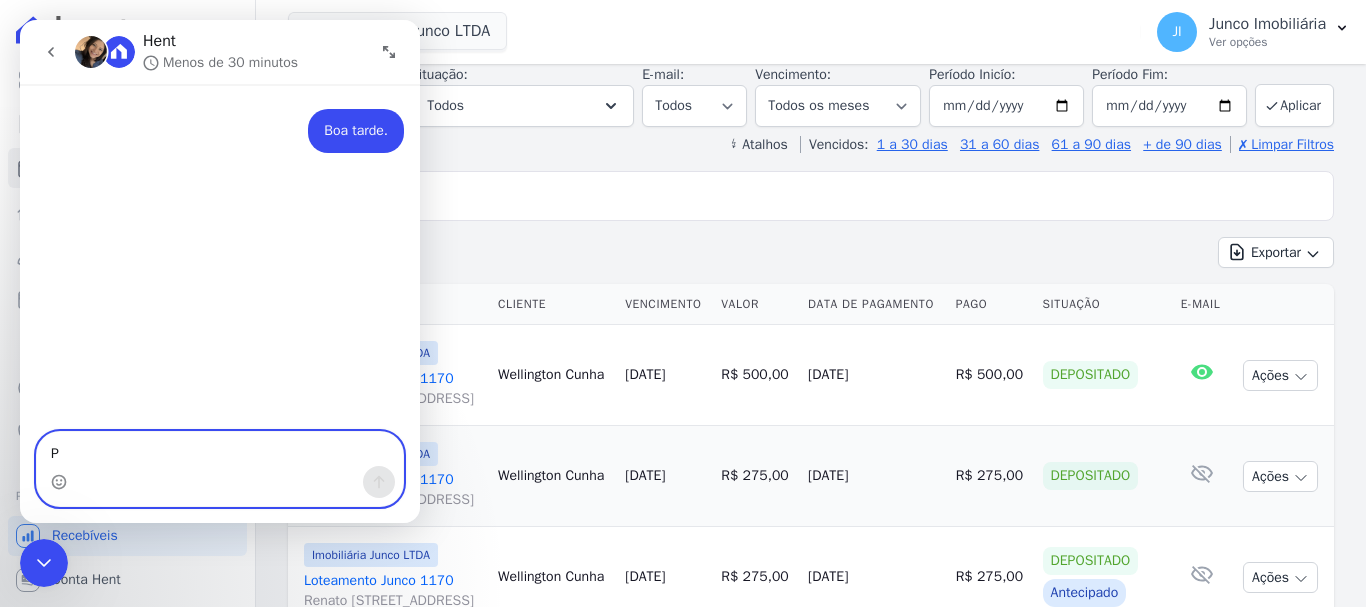type on "P" 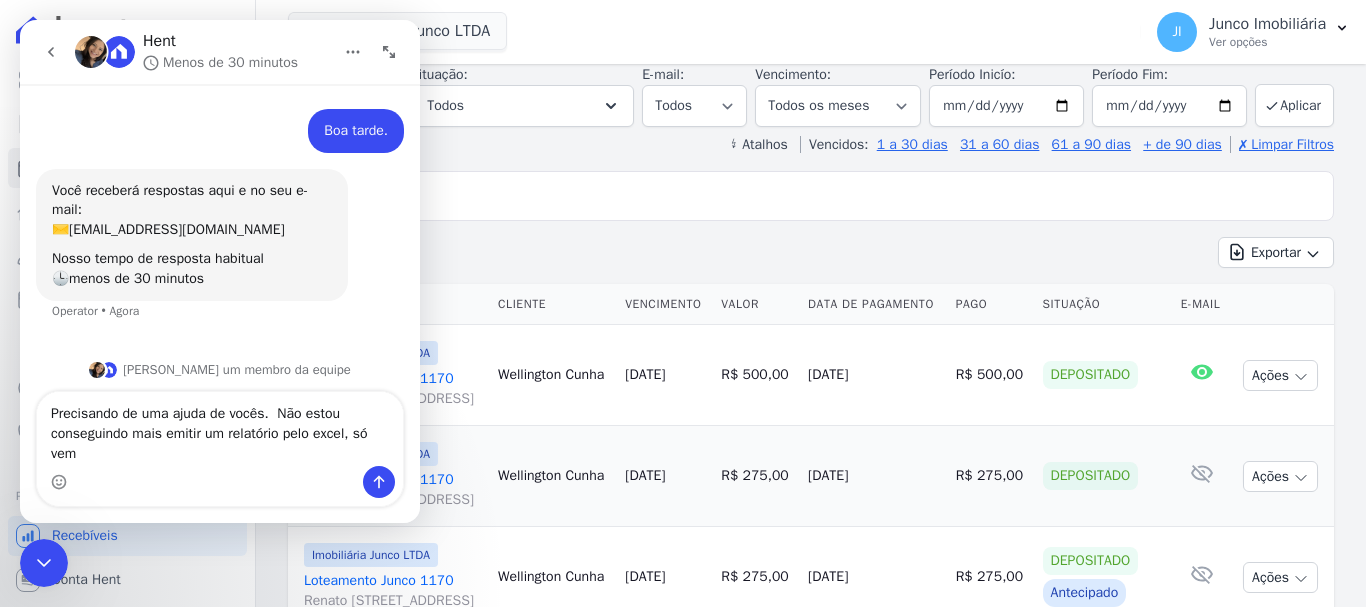 scroll, scrollTop: 7, scrollLeft: 0, axis: vertical 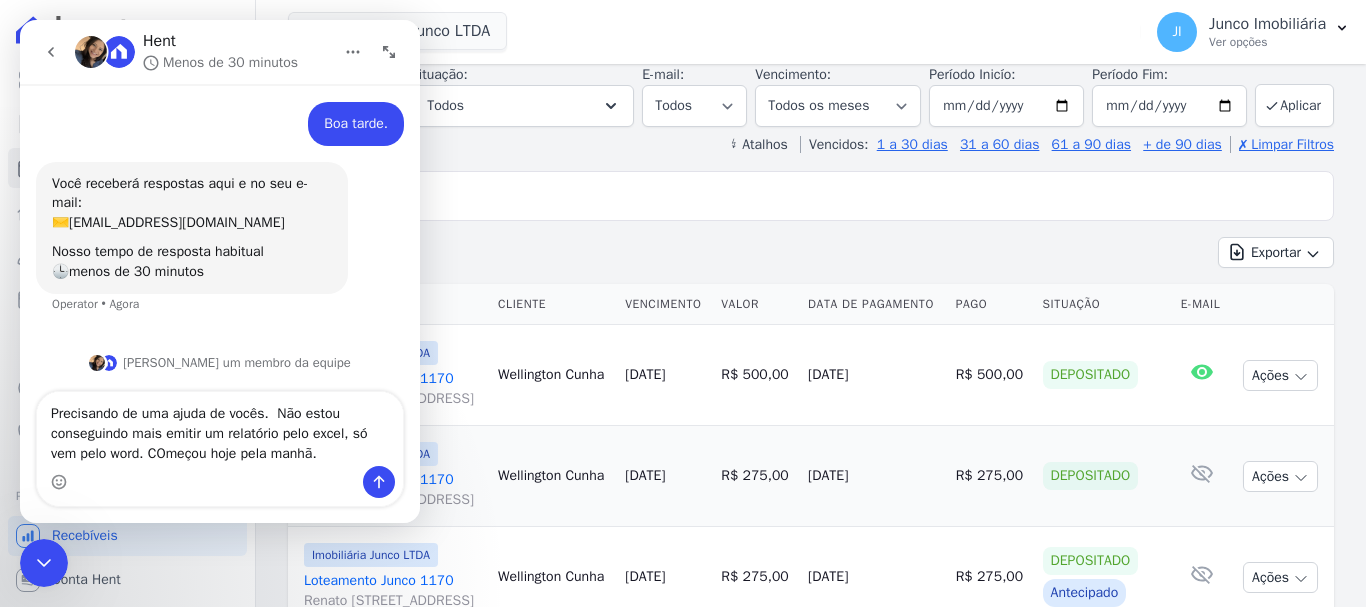 click on "Precisando de uma ajuda de vocês.  Não estou conseguindo mais emitir um relatório pelo excel, só vem pelo word. COmeçou hoje pela manhã." at bounding box center [220, 429] 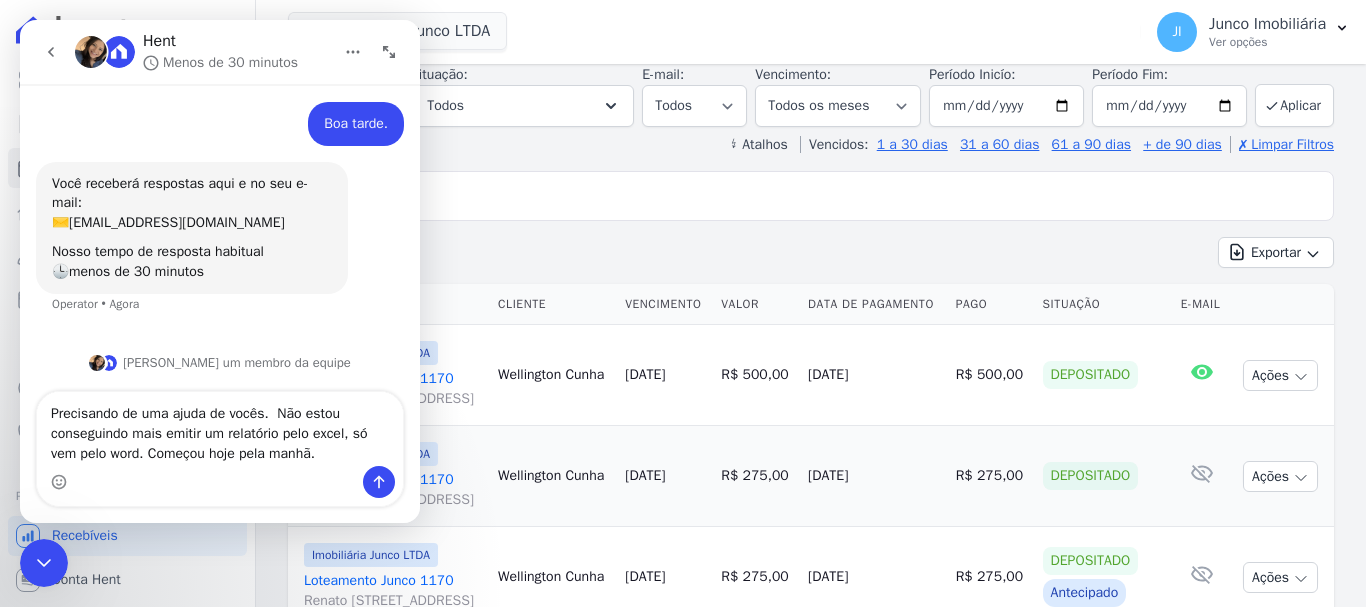 click on "Precisando de uma ajuda de vocês.  Não estou conseguindo mais emitir um relatório pelo excel, só vem pelo word. Começou hoje pela manhã." at bounding box center [220, 429] 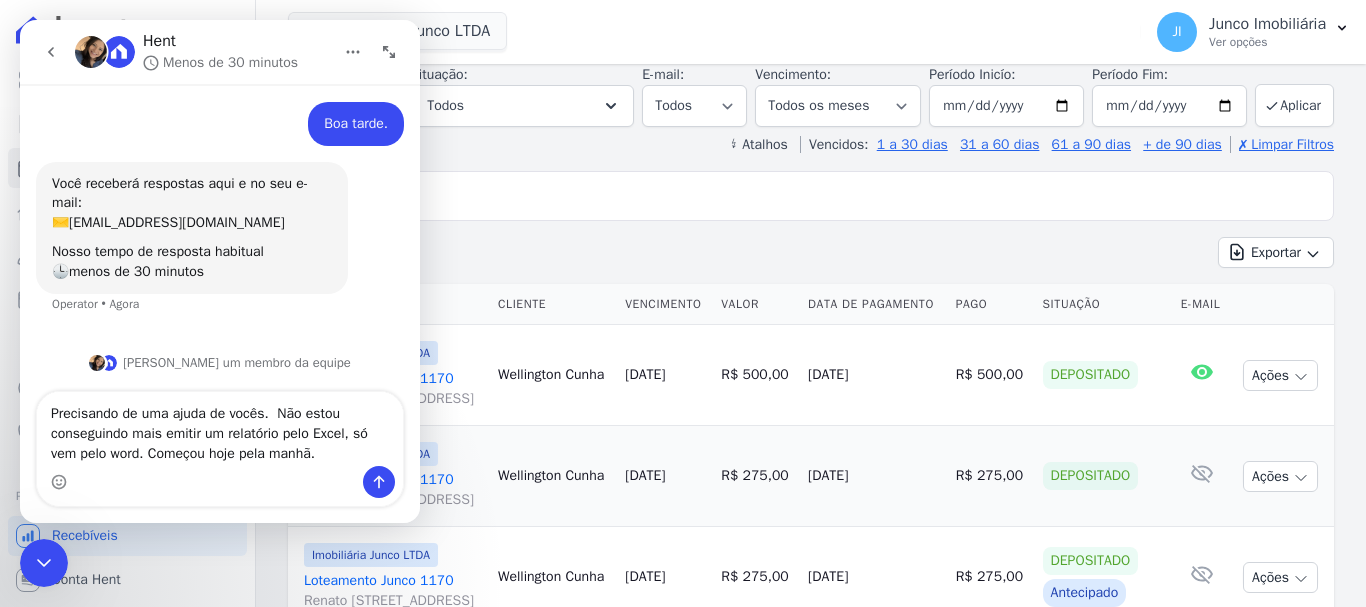 type on "Precisando de uma ajuda de vocês.  Não estou conseguindo mais emitir um relatório pelo Excel, só vem pelo Word. Começou hoje pela manhã." 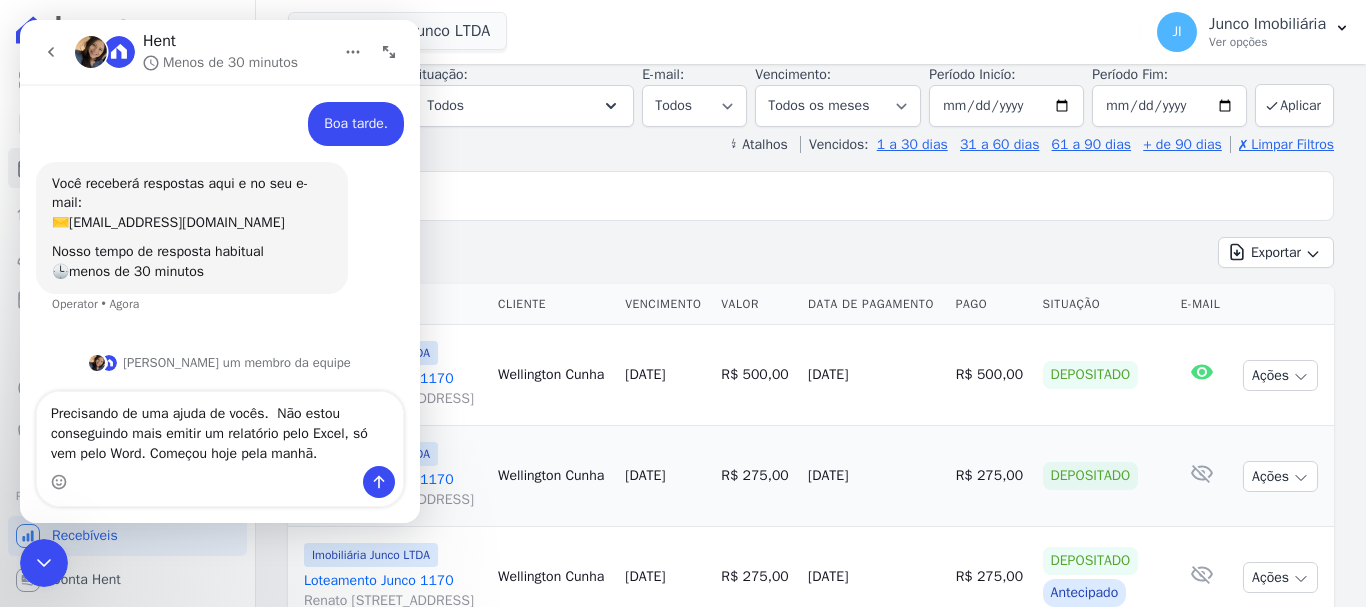 click on "Precisando de uma ajuda de vocês.  Não estou conseguindo mais emitir um relatório pelo Excel, só vem pelo Word. Começou hoje pela manhã." at bounding box center (220, 429) 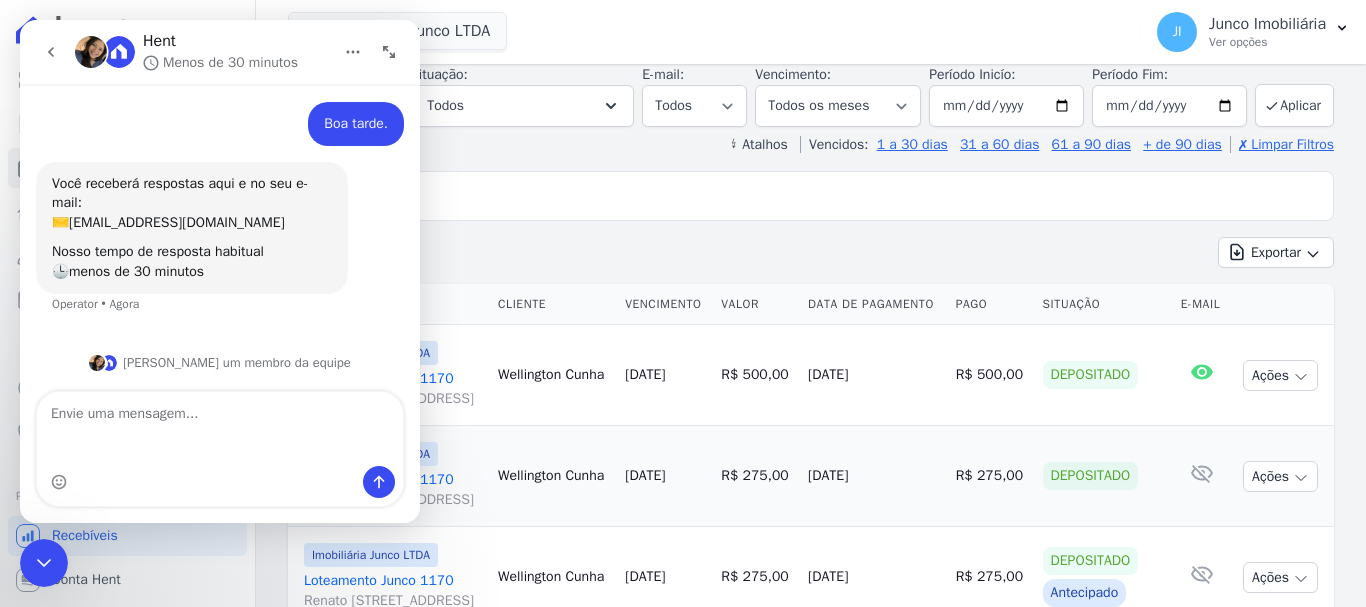 scroll, scrollTop: 85, scrollLeft: 0, axis: vertical 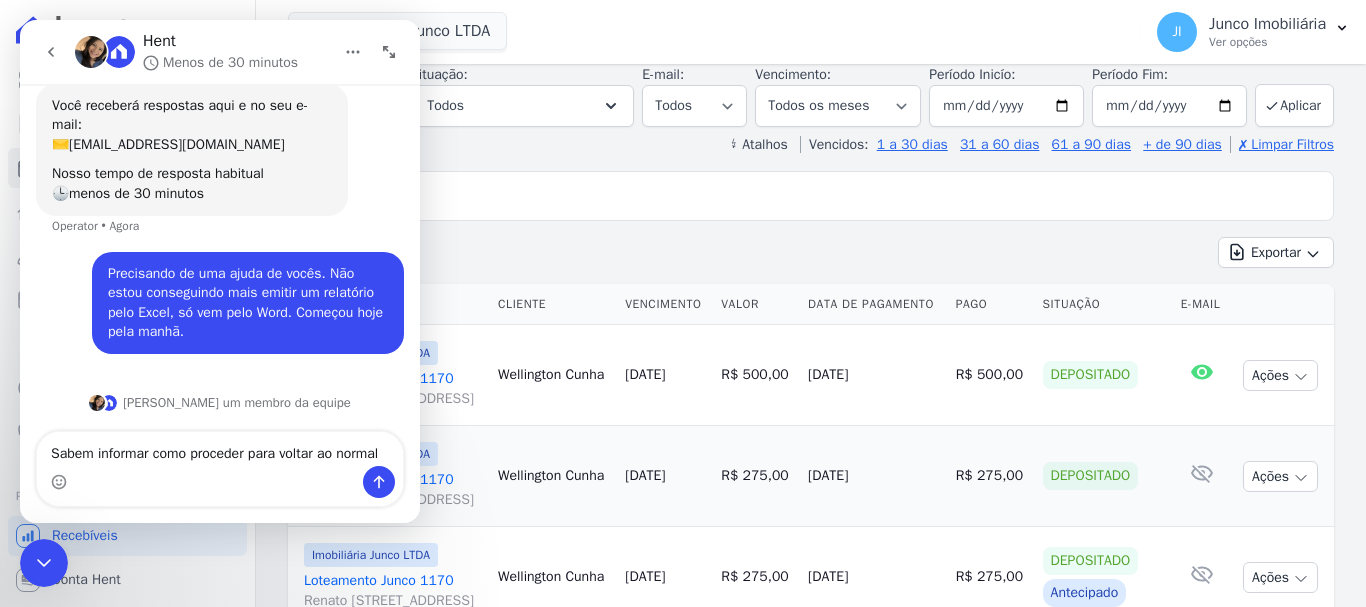 type on "Sabem informar como proceder para voltar ao normal?" 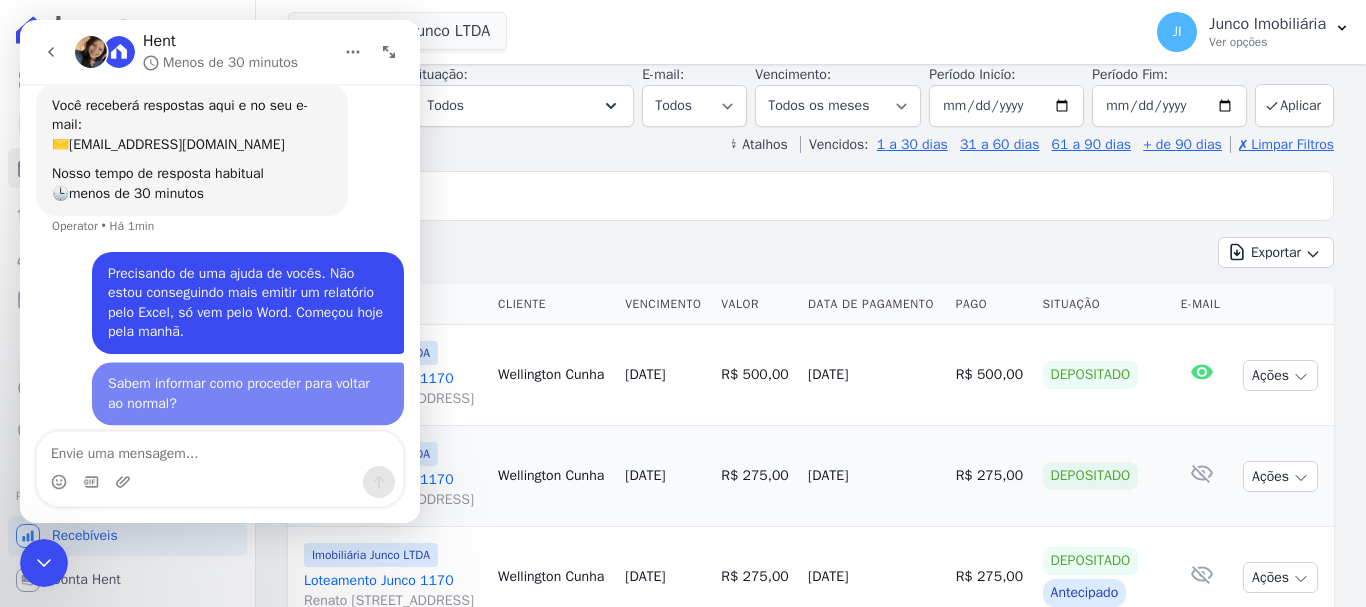 scroll, scrollTop: 150, scrollLeft: 0, axis: vertical 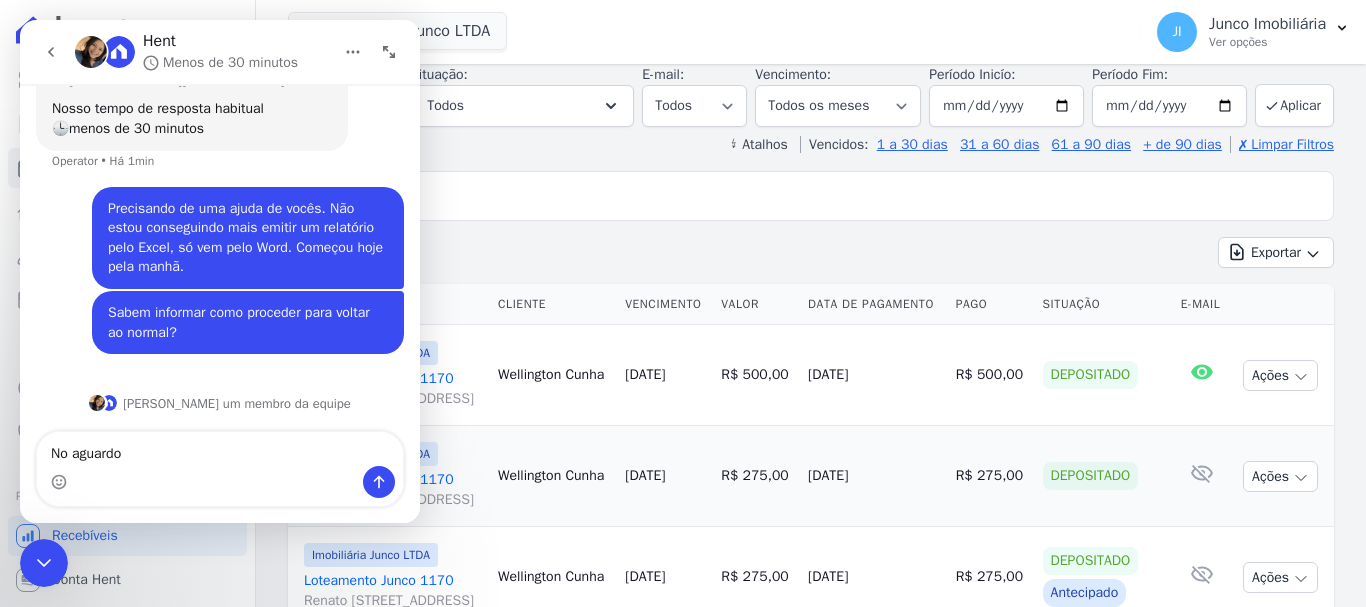 type on "No aguardo." 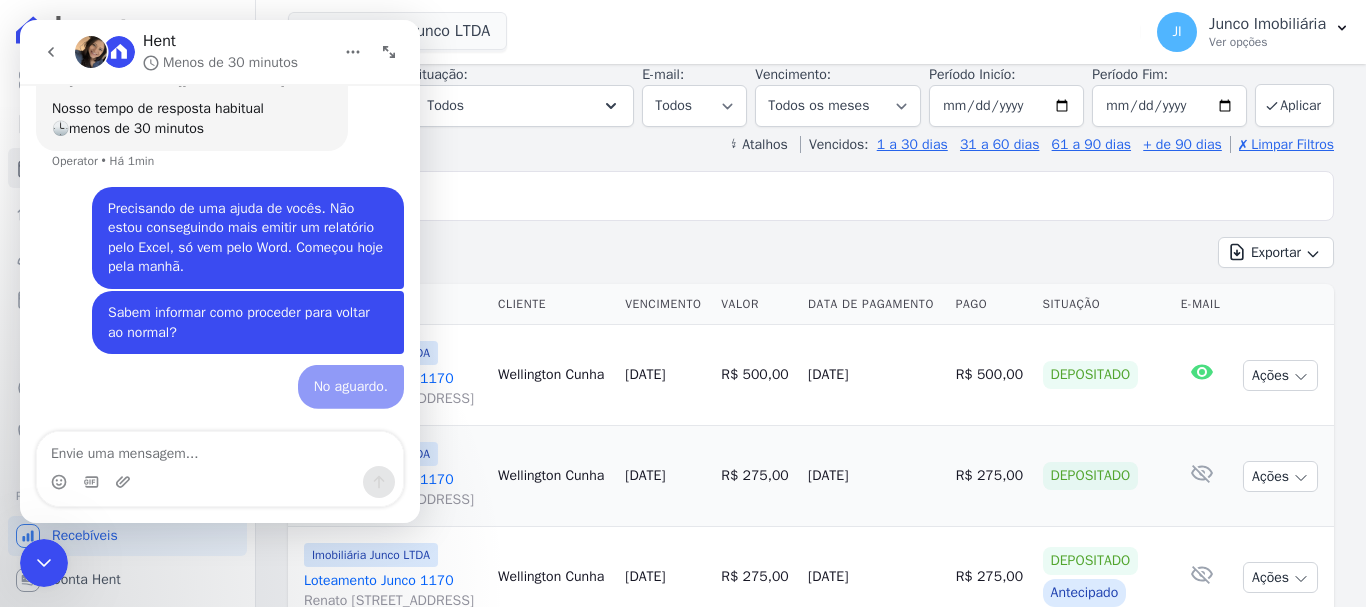 scroll, scrollTop: 196, scrollLeft: 0, axis: vertical 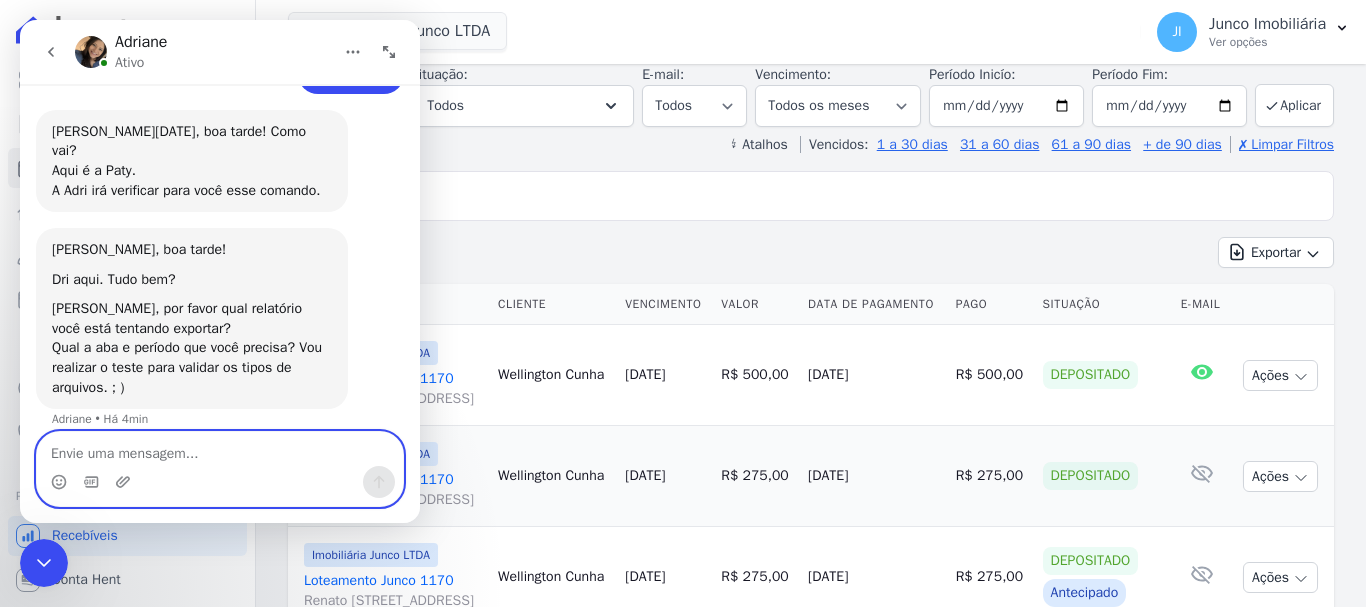 click at bounding box center [220, 449] 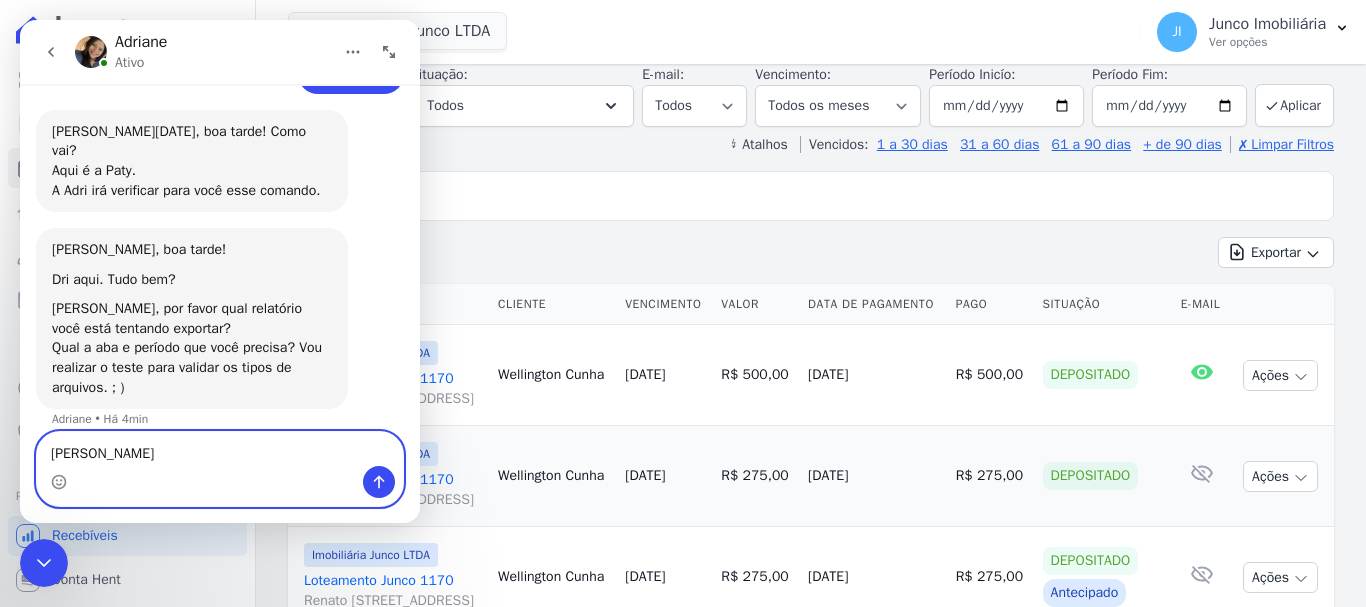 type on "[PERSON_NAME]." 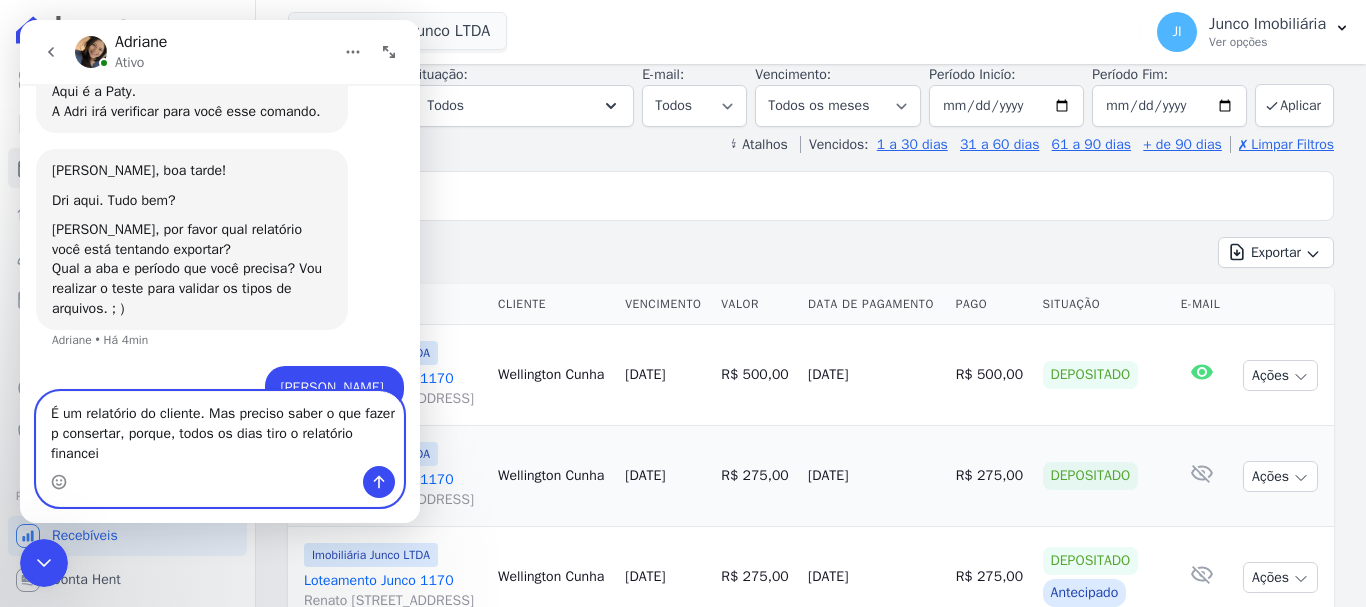 scroll, scrollTop: 535, scrollLeft: 0, axis: vertical 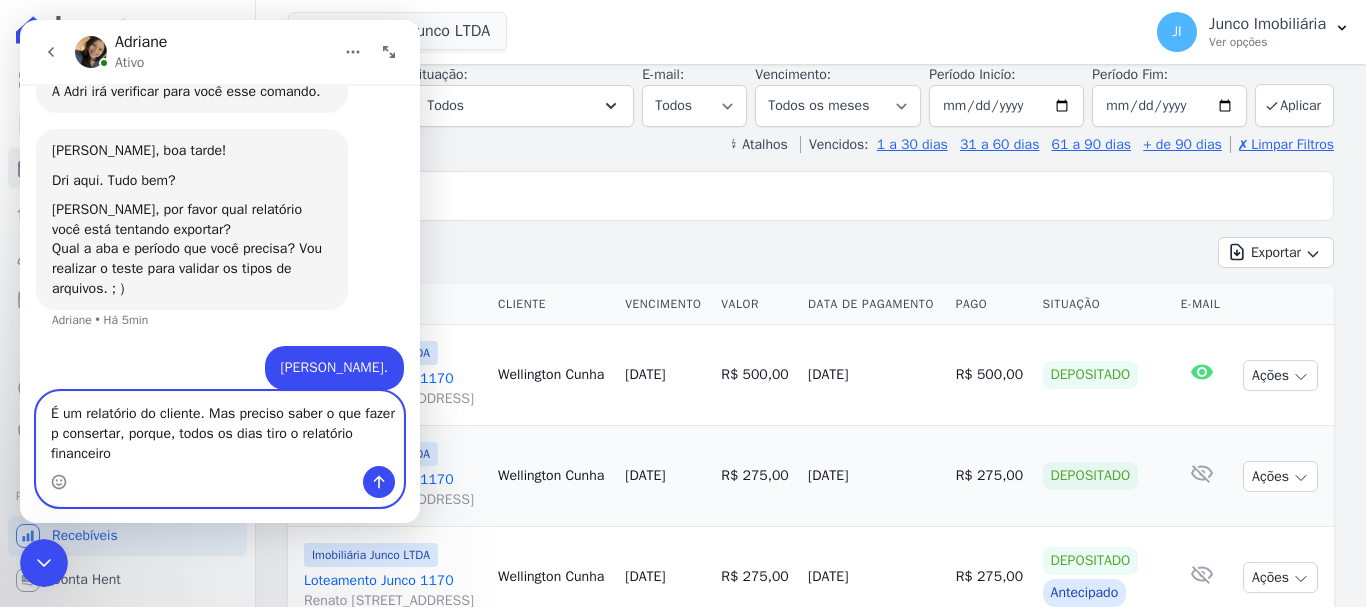 type on "É um relatório do cliente. Mas preciso saber o que fazer p consertar, porque, todos os dias tiro o relatório financeiro." 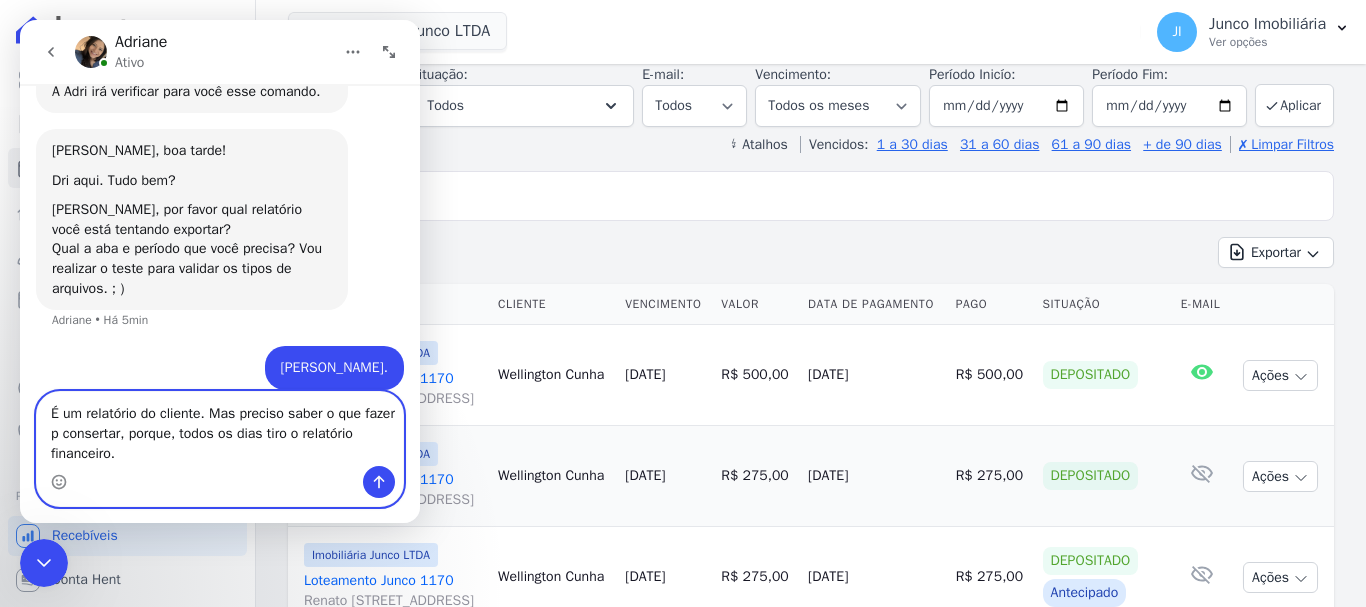 type 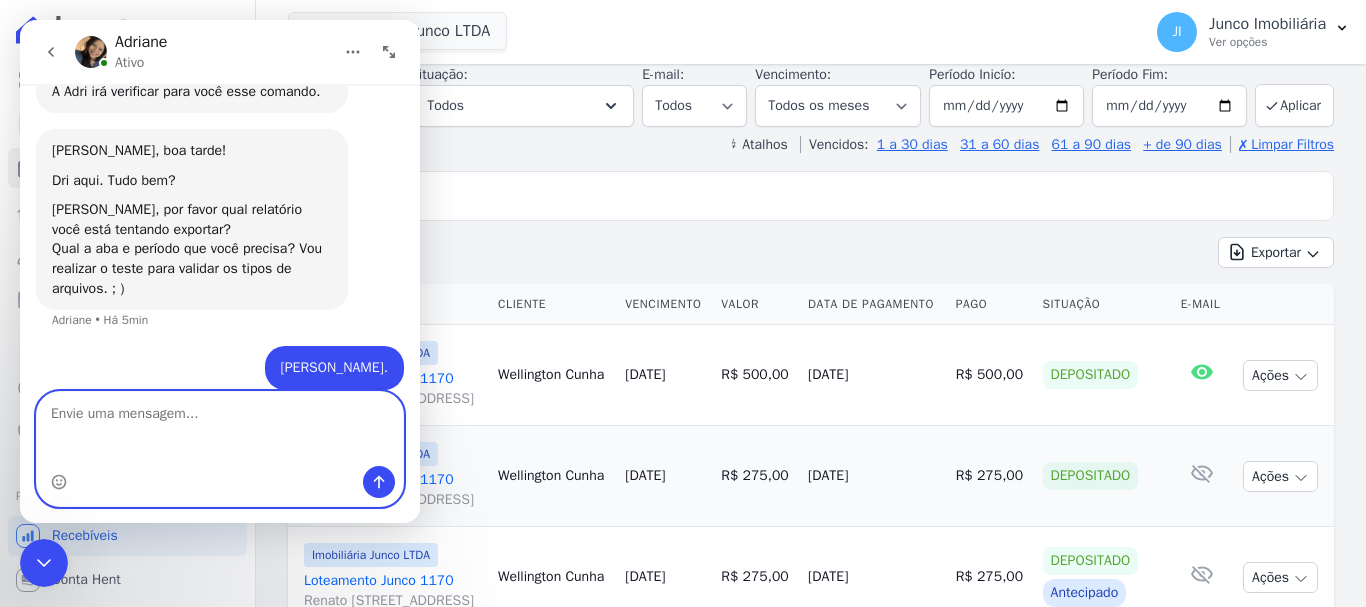 scroll, scrollTop: 580, scrollLeft: 0, axis: vertical 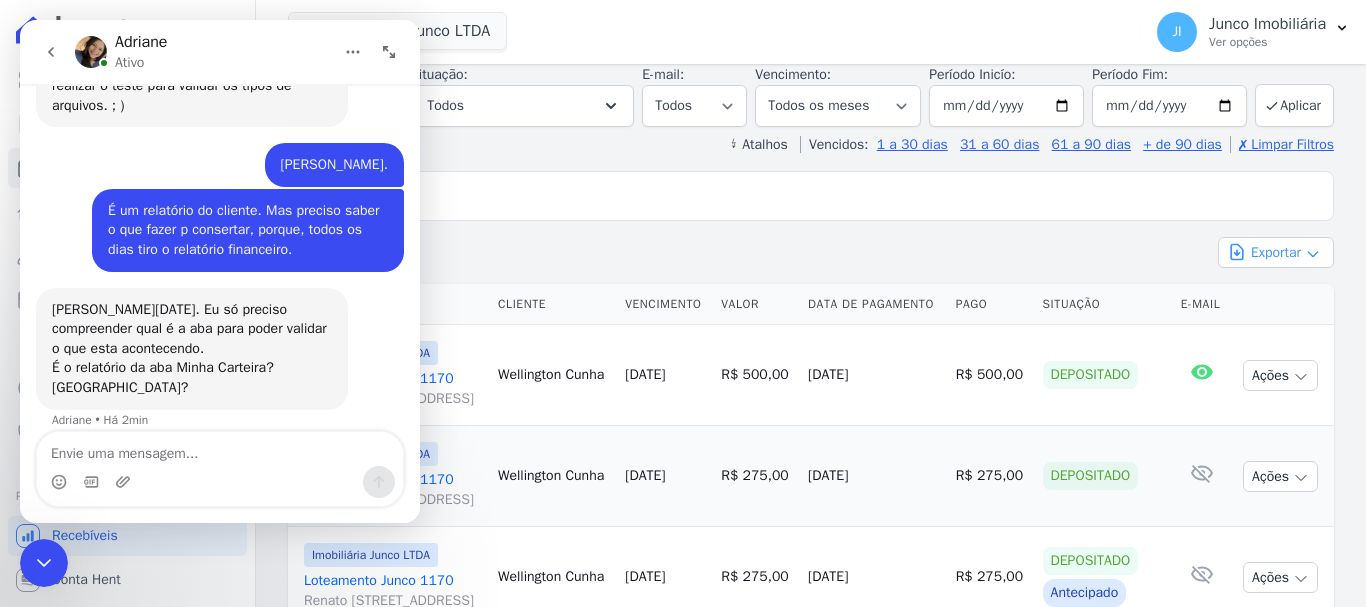 click 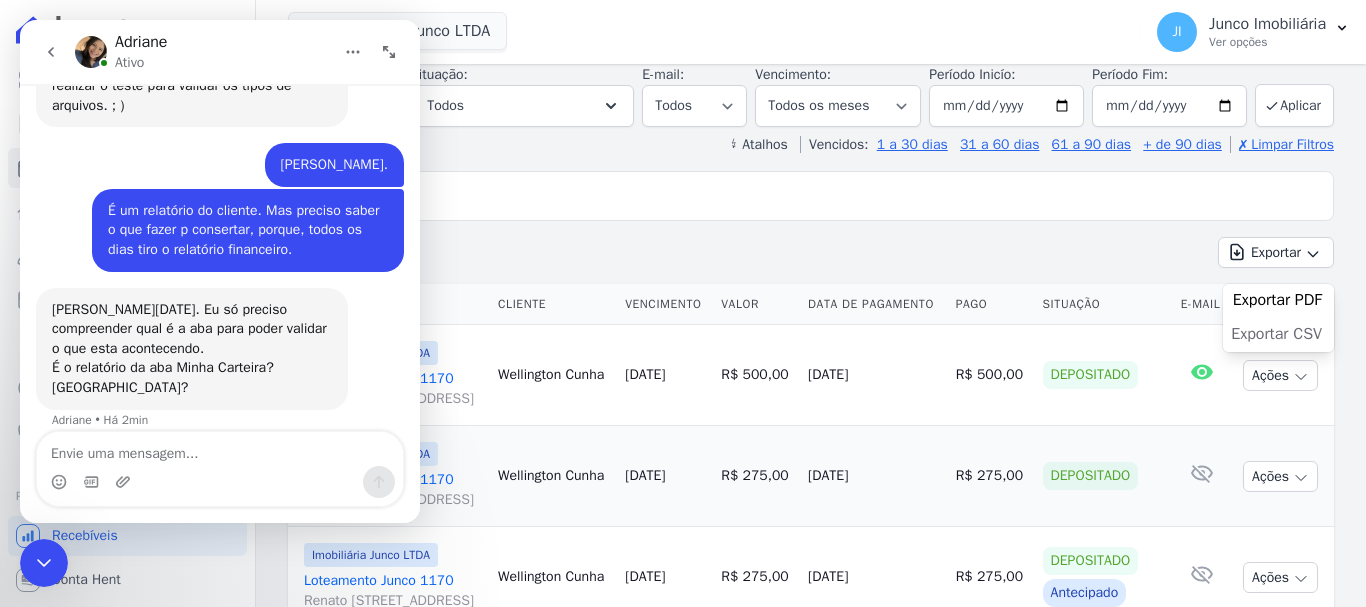 click on "Exportar CSV" at bounding box center [1276, 334] 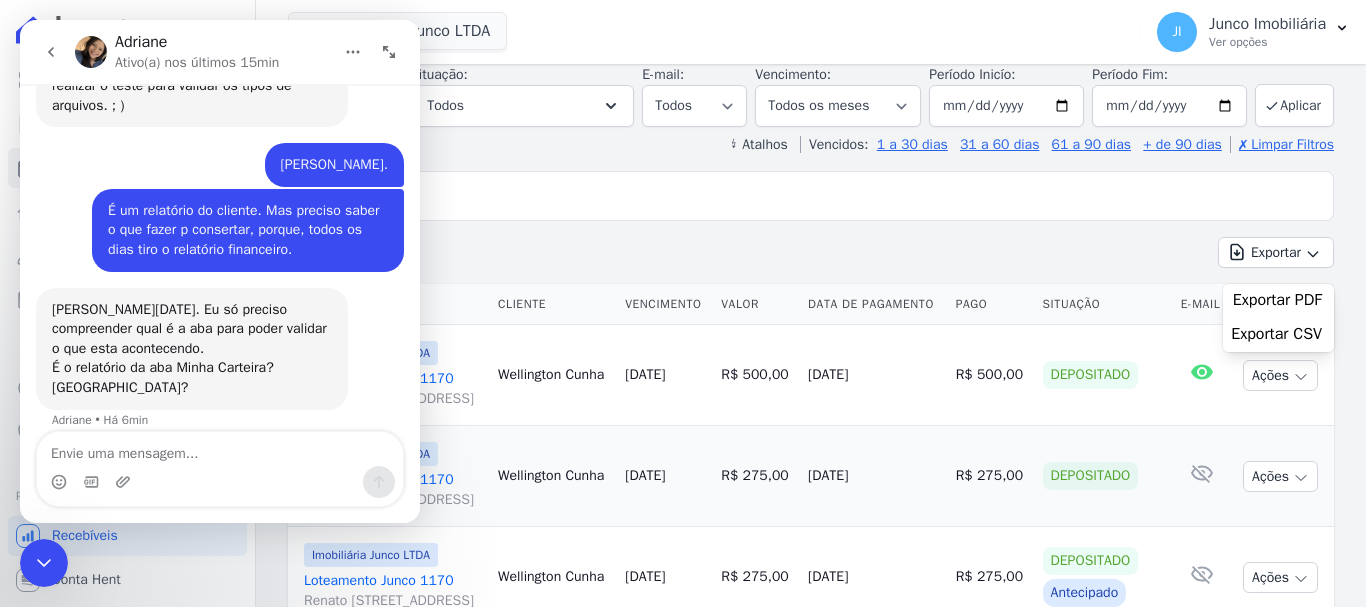 click on "1170" at bounding box center [825, 196] 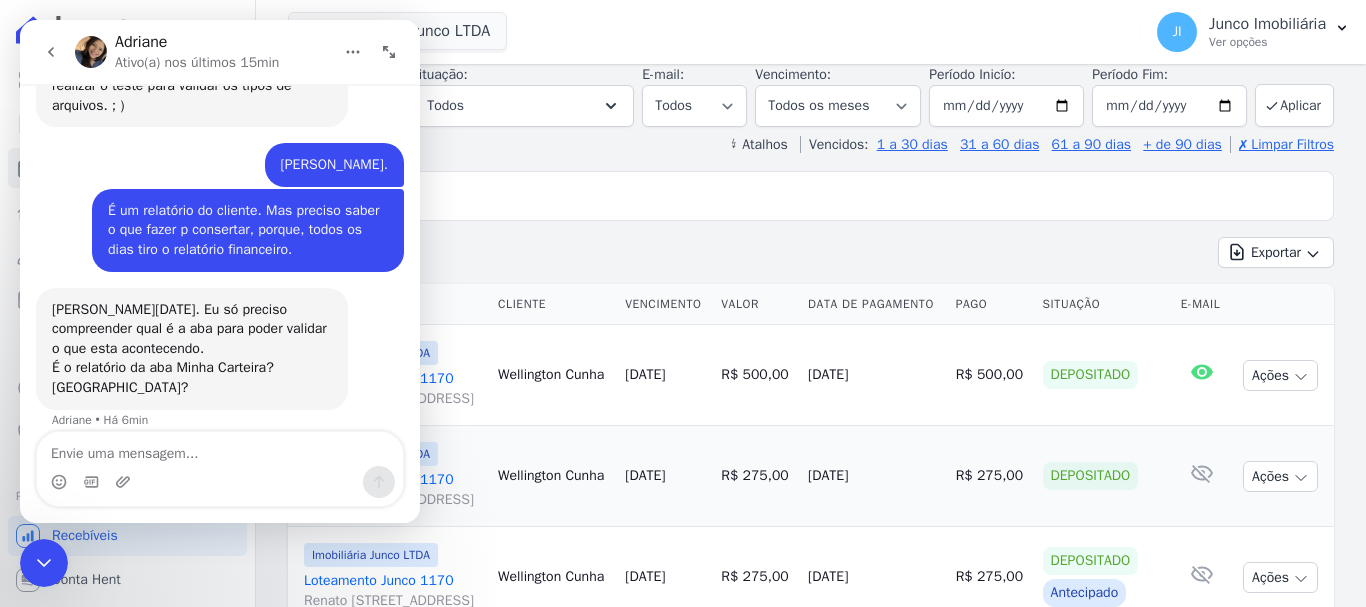 click 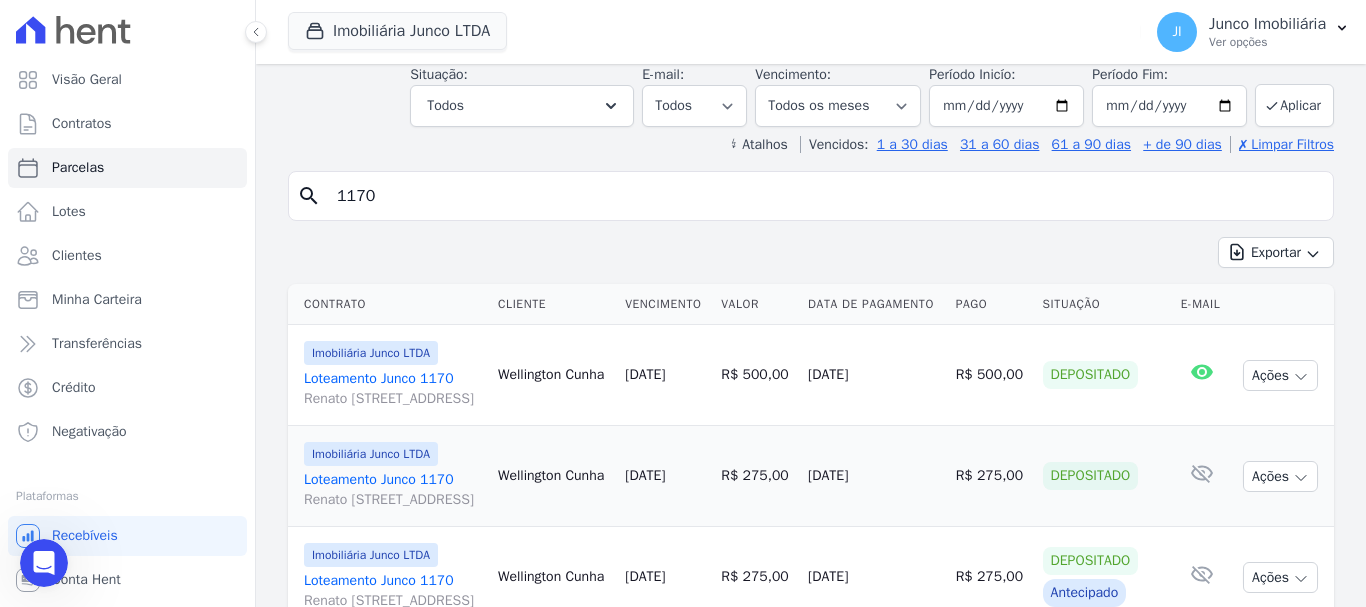 scroll, scrollTop: 0, scrollLeft: 0, axis: both 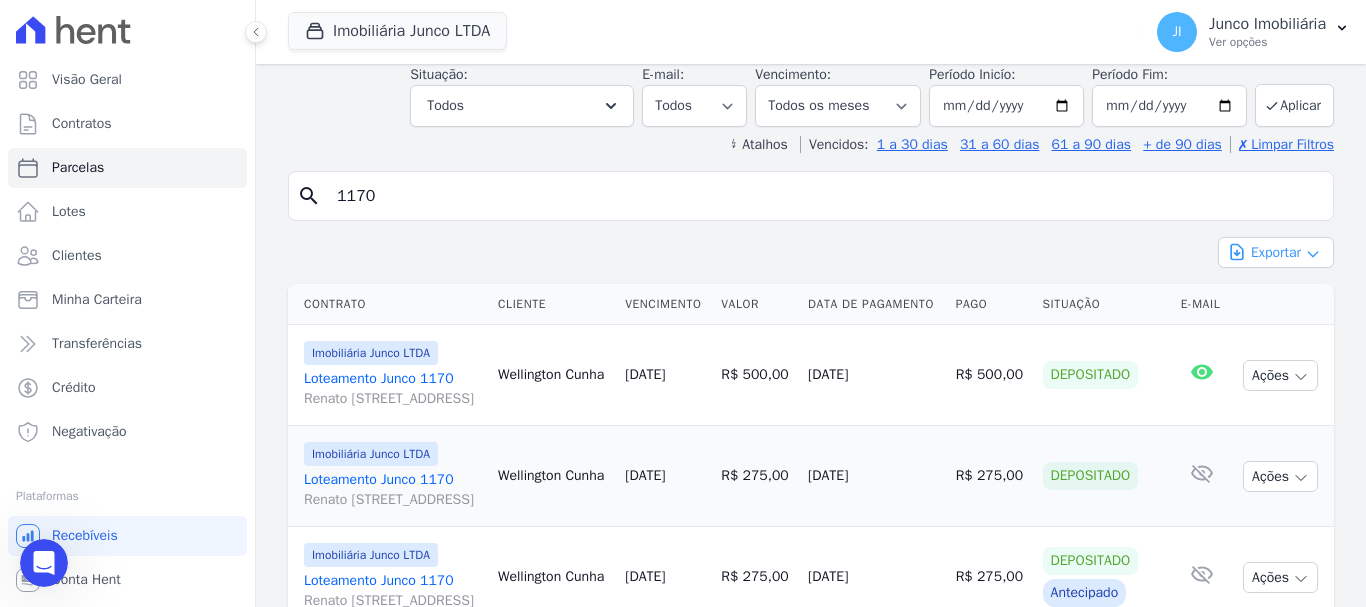 click on "Exportar" at bounding box center (1276, 252) 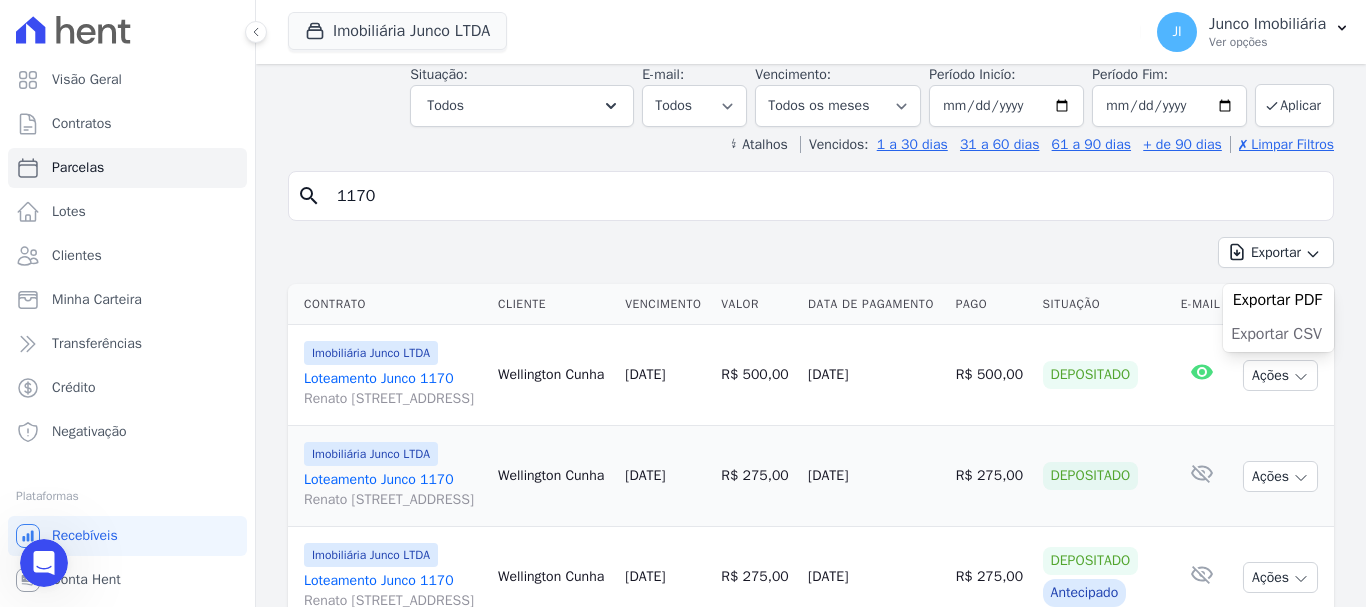click on "Exportar CSV" at bounding box center (1276, 334) 